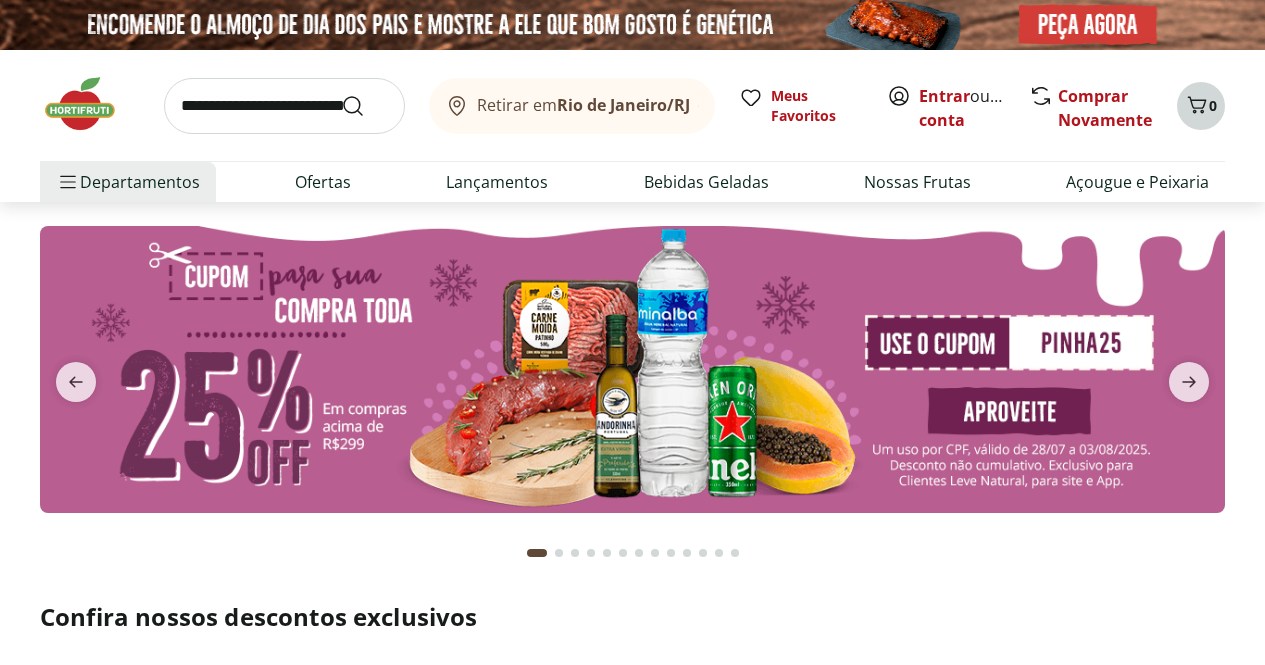 scroll, scrollTop: 0, scrollLeft: 0, axis: both 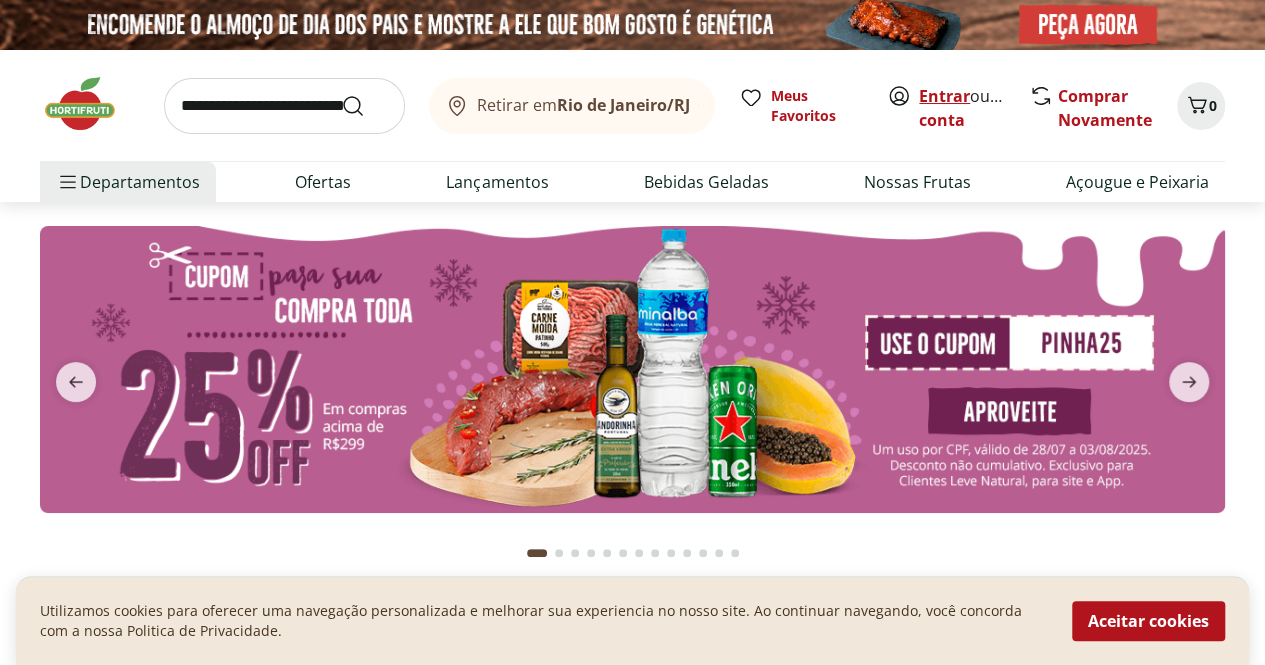 click on "Entrar" at bounding box center [944, 96] 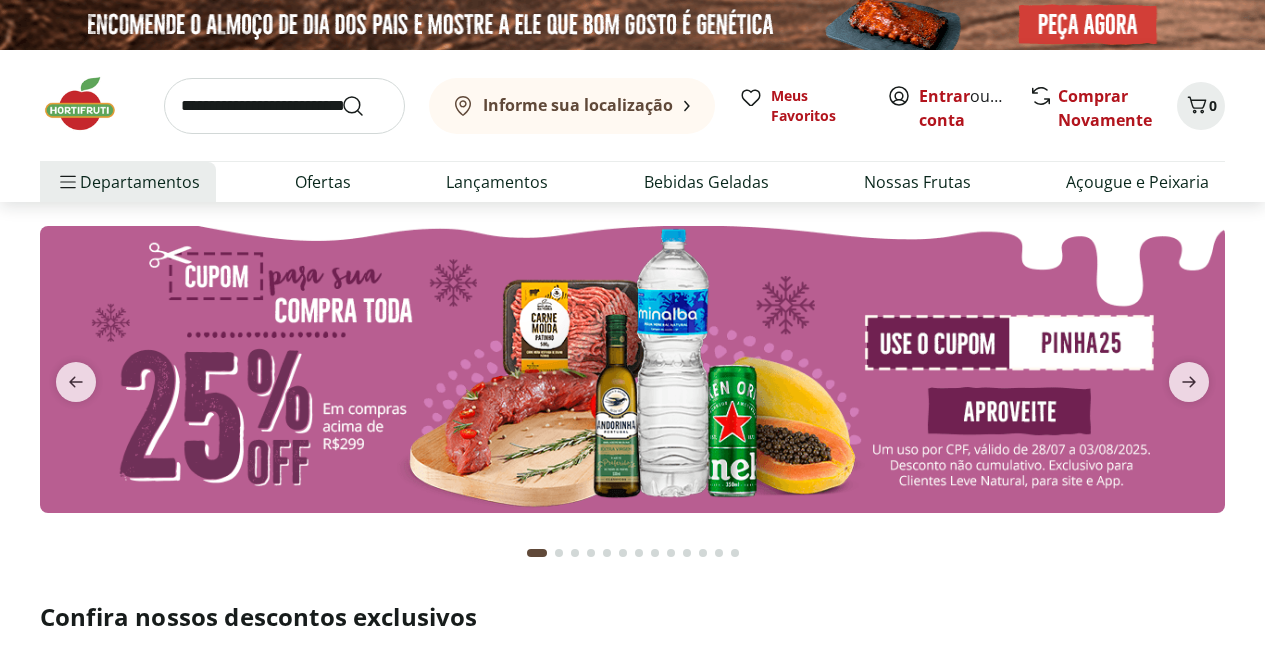 scroll, scrollTop: 0, scrollLeft: 0, axis: both 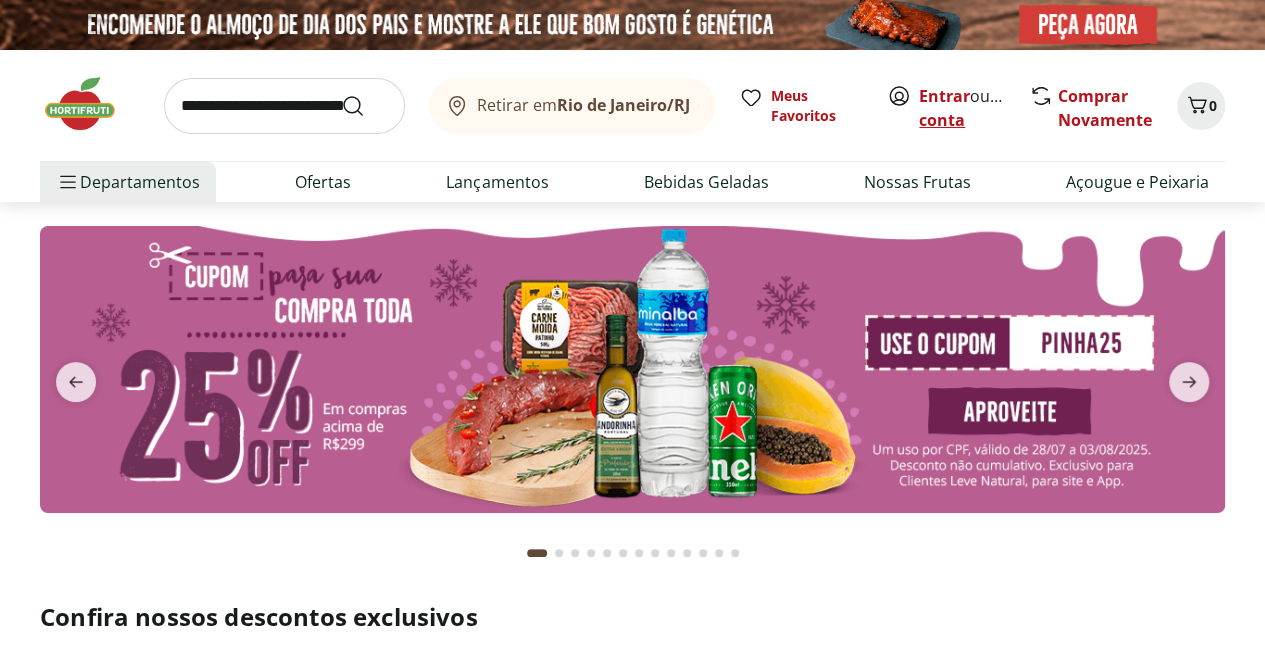 click on "Criar conta" at bounding box center (974, 108) 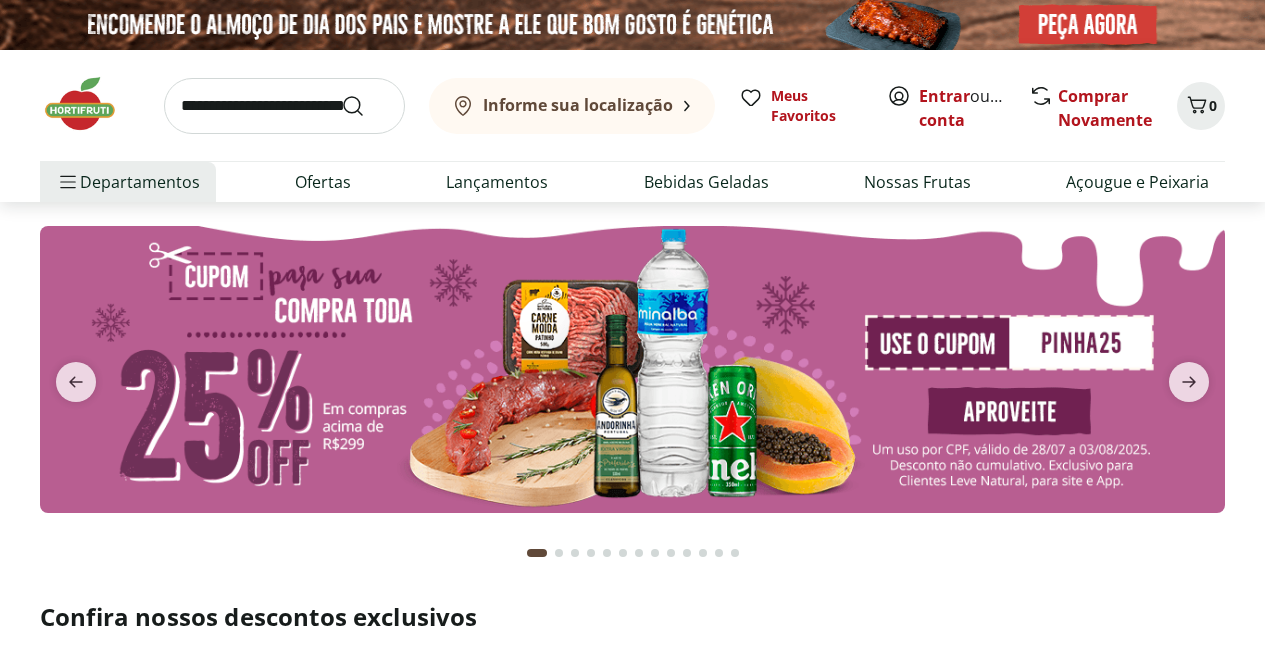 scroll, scrollTop: 0, scrollLeft: 0, axis: both 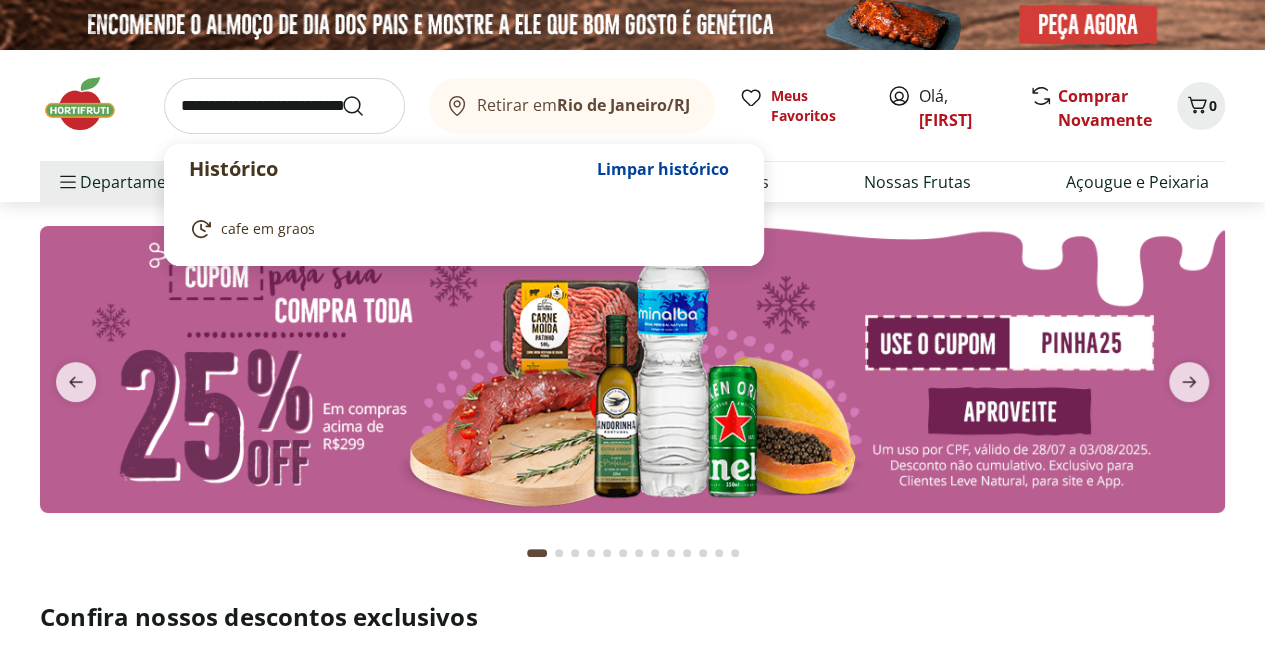 click at bounding box center [284, 106] 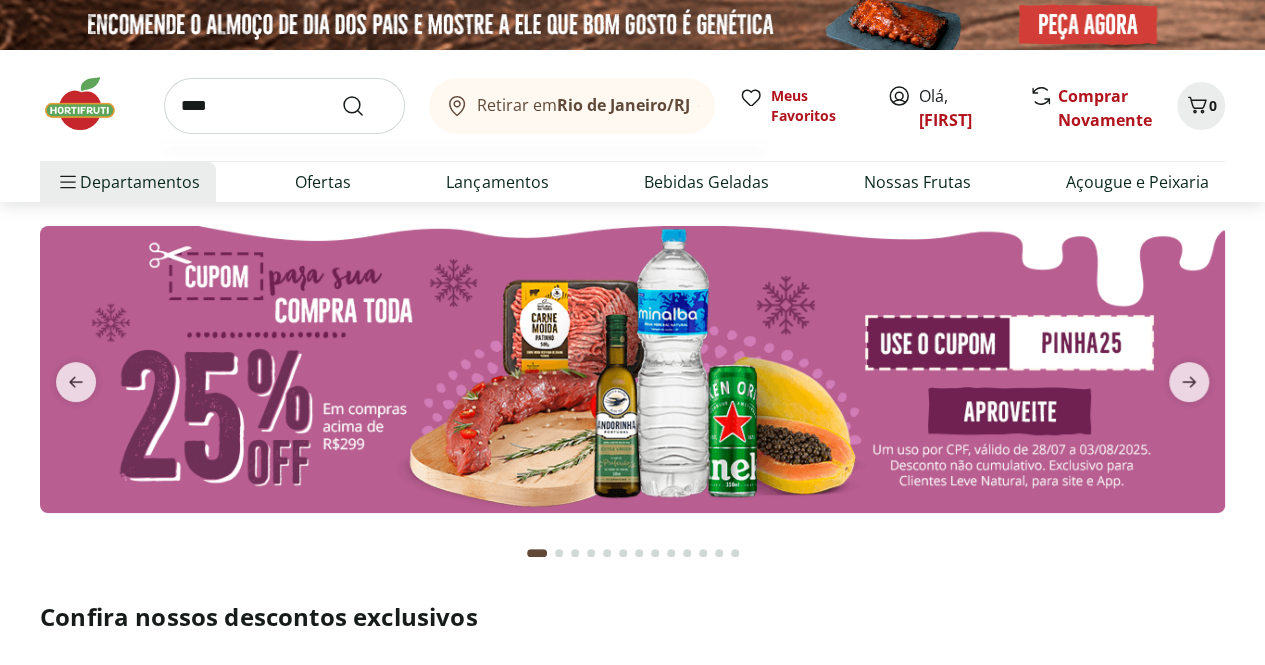 type on "****" 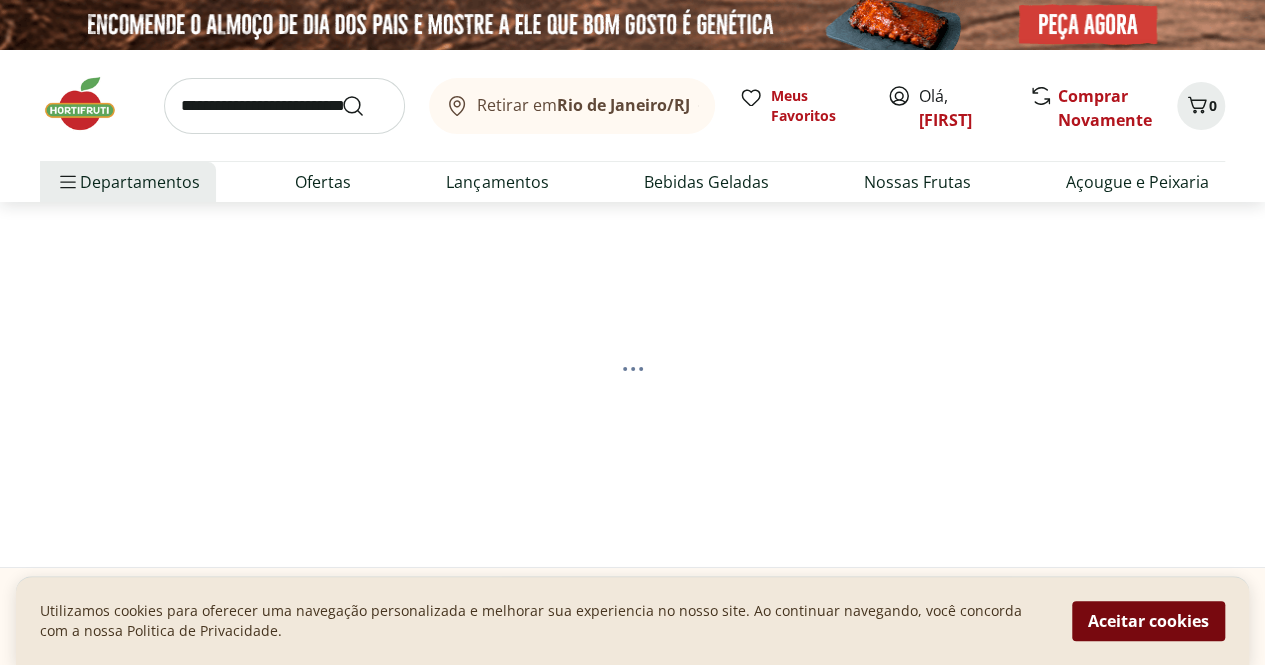 click on "Aceitar cookies" at bounding box center (1148, 621) 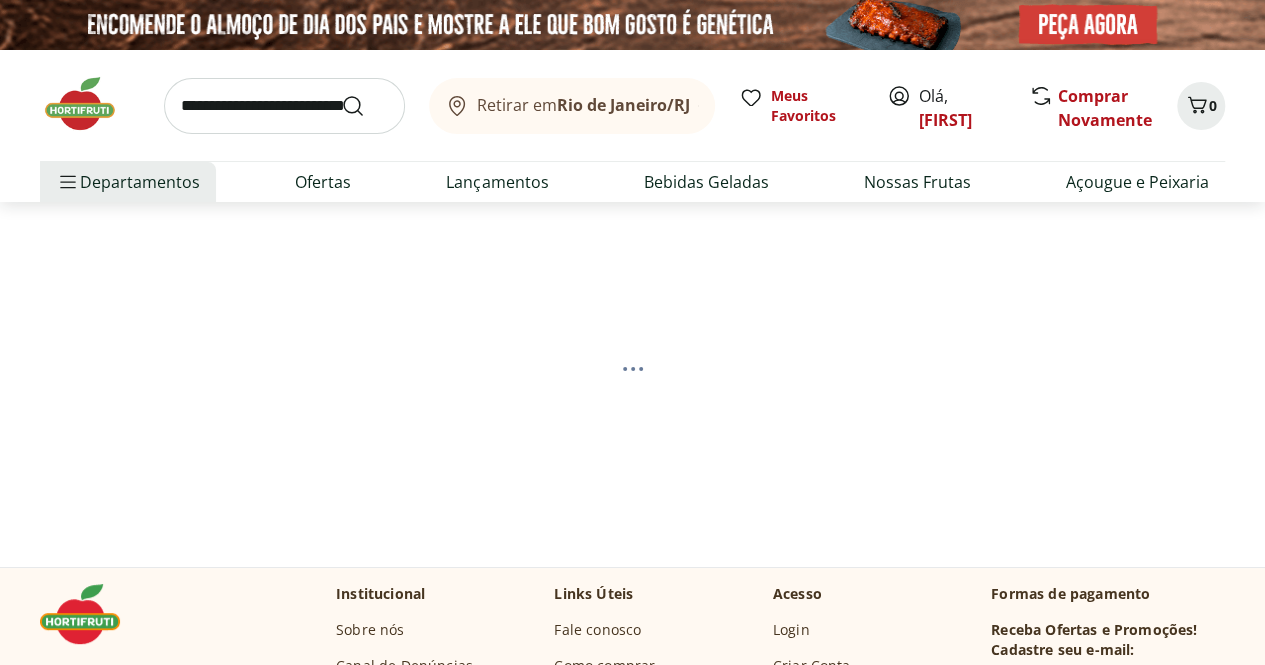 select on "**********" 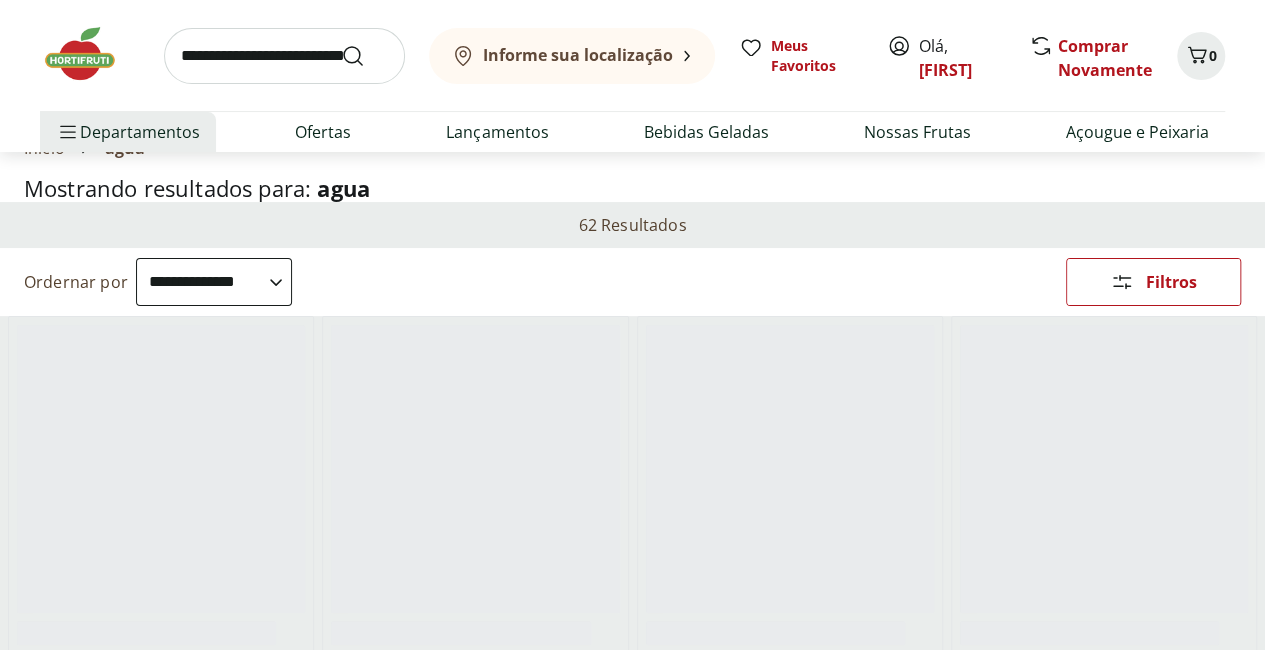 scroll, scrollTop: 100, scrollLeft: 0, axis: vertical 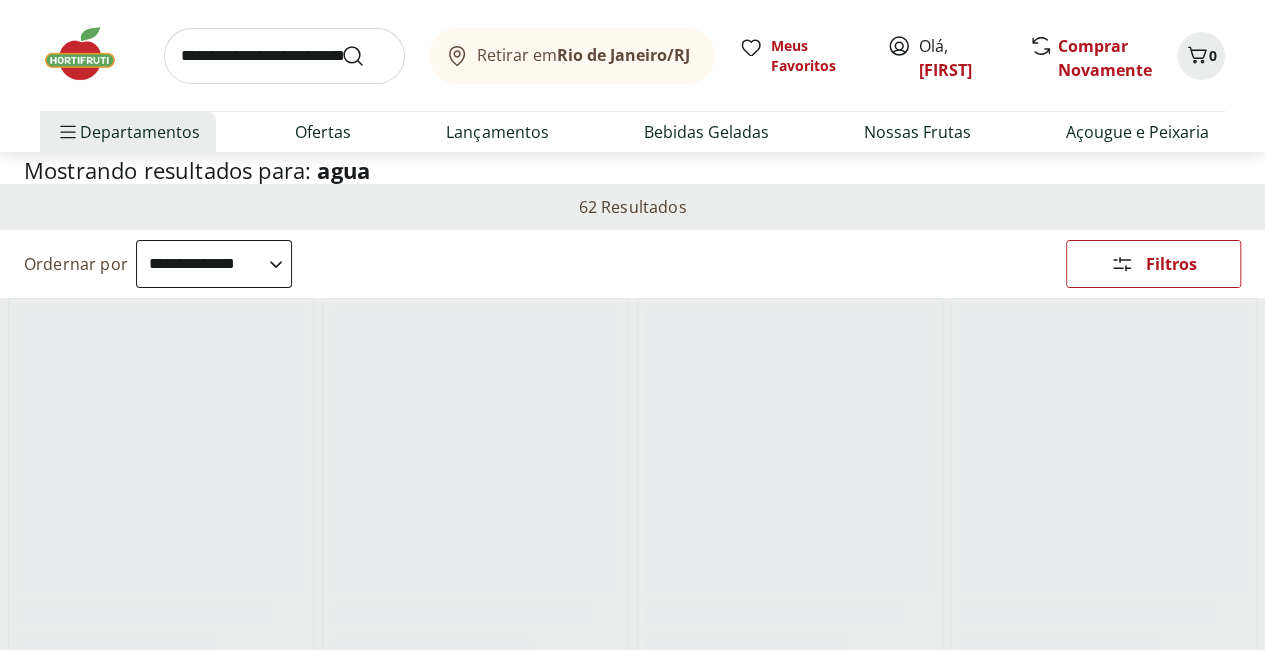 click on "Retirar em [CITY]/[STATE]" at bounding box center (583, 55) 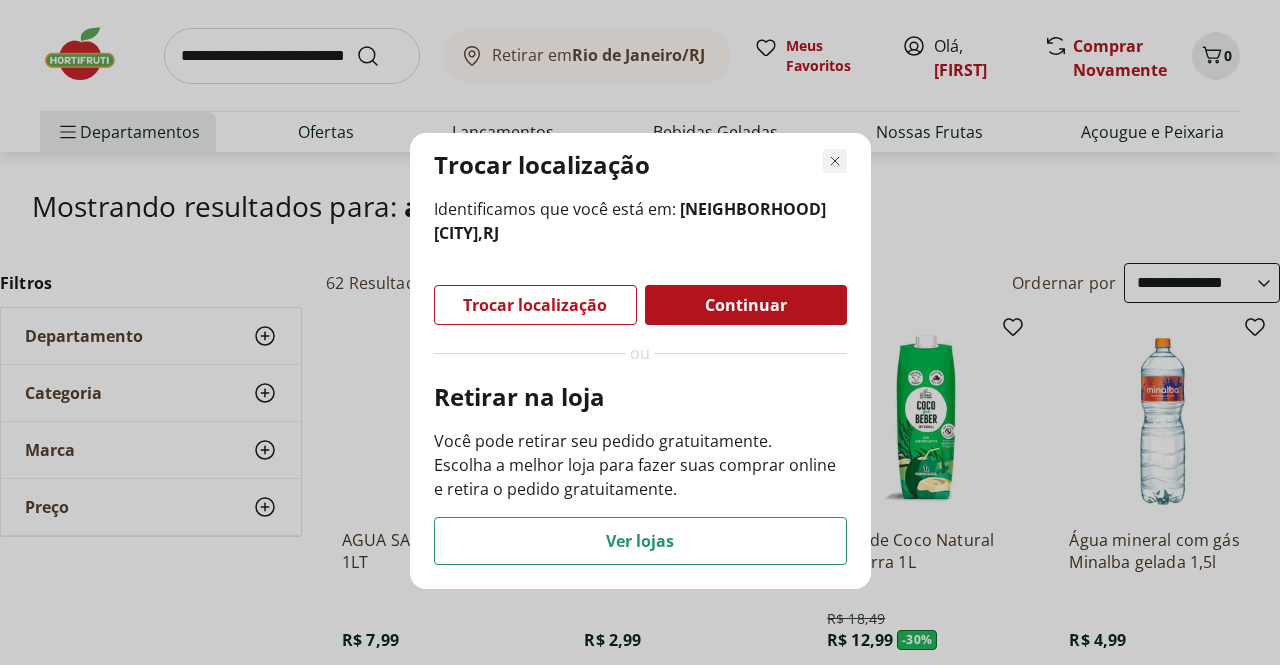 click 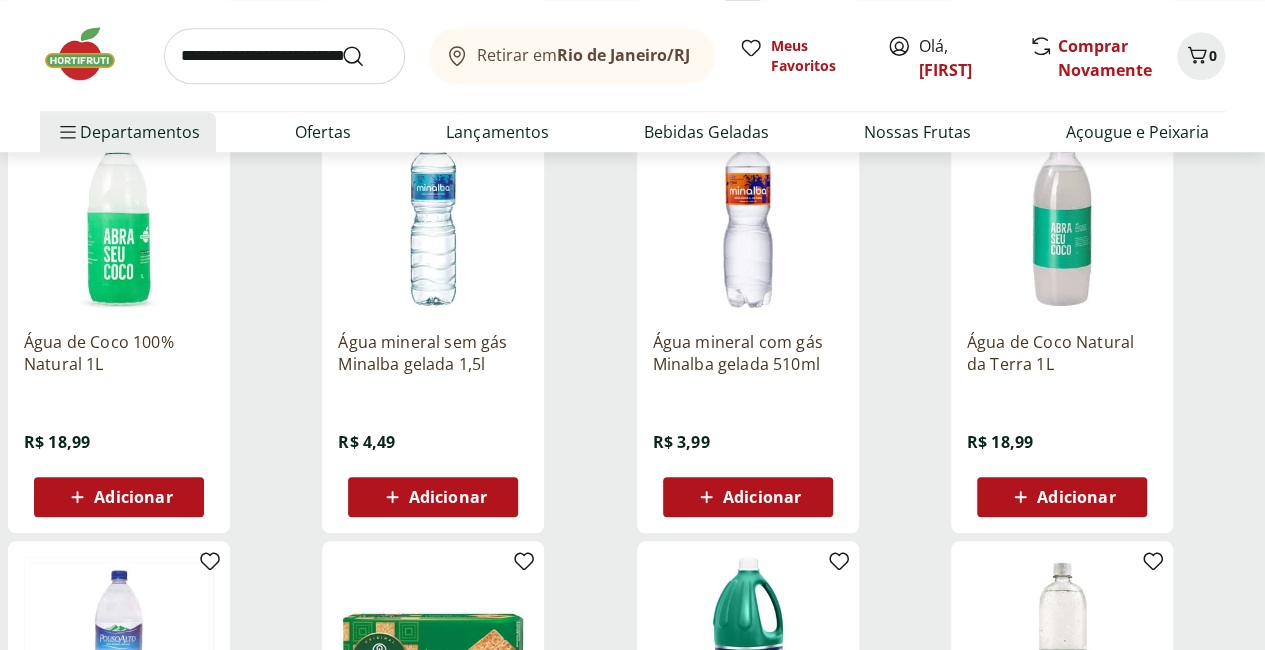 scroll, scrollTop: 400, scrollLeft: 0, axis: vertical 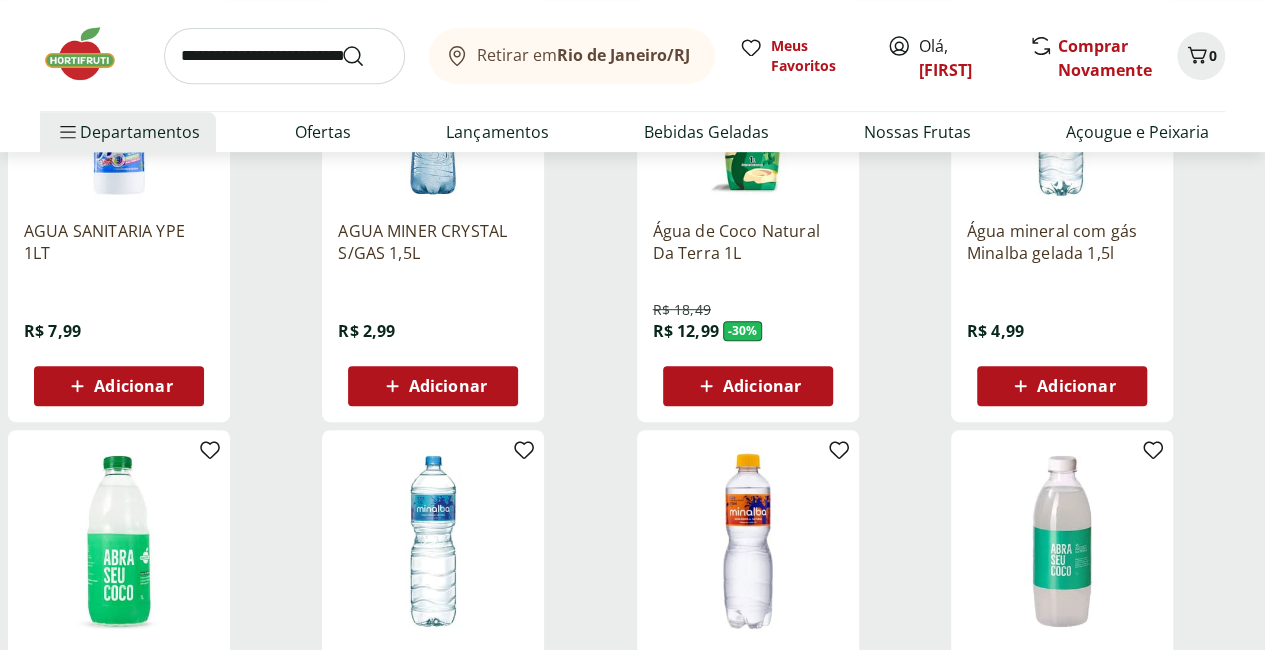 click on "Adicionar" at bounding box center [433, 386] 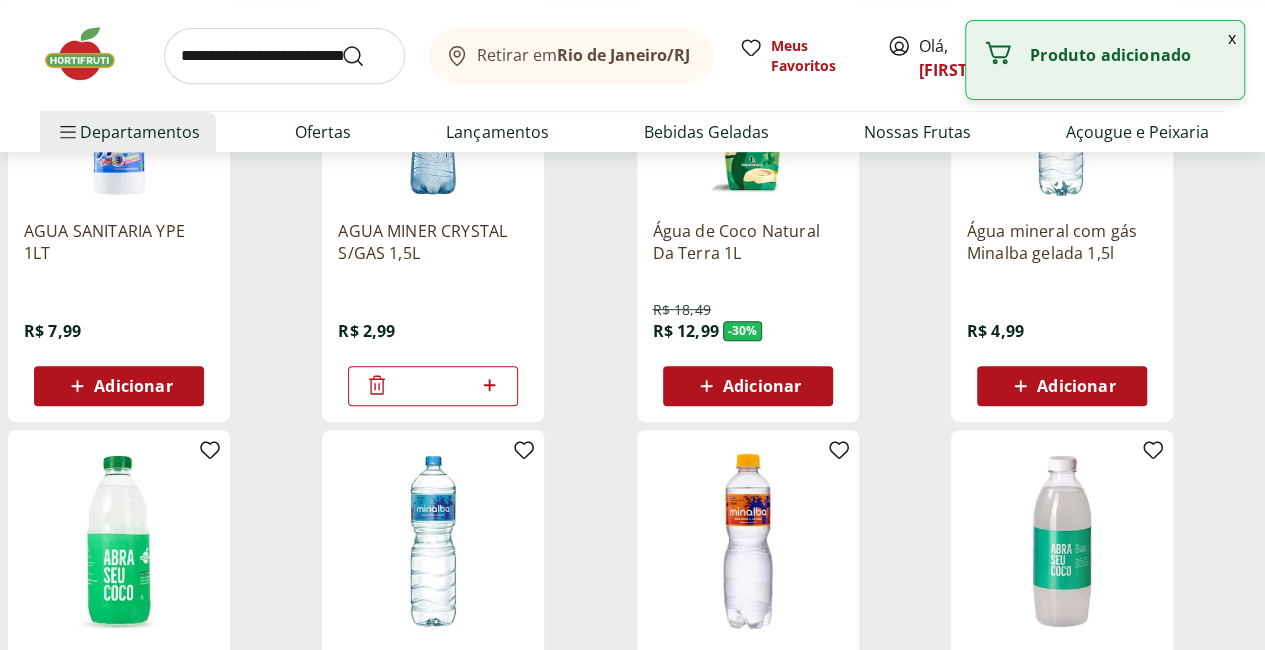click 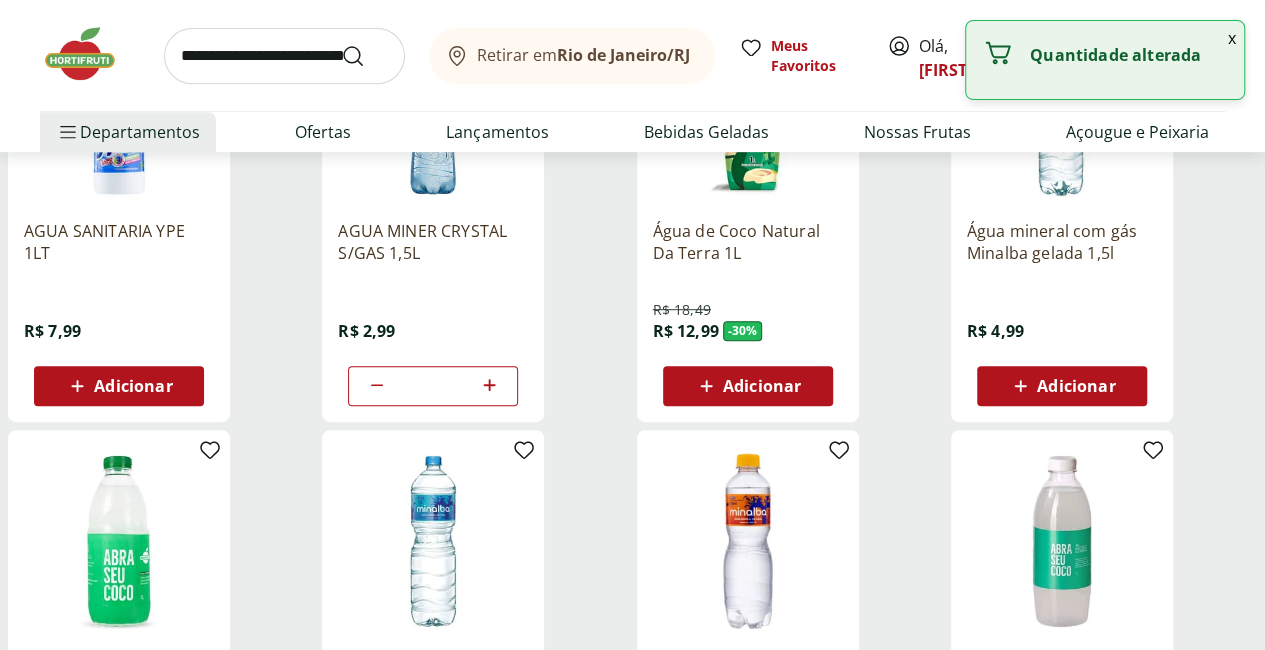 click 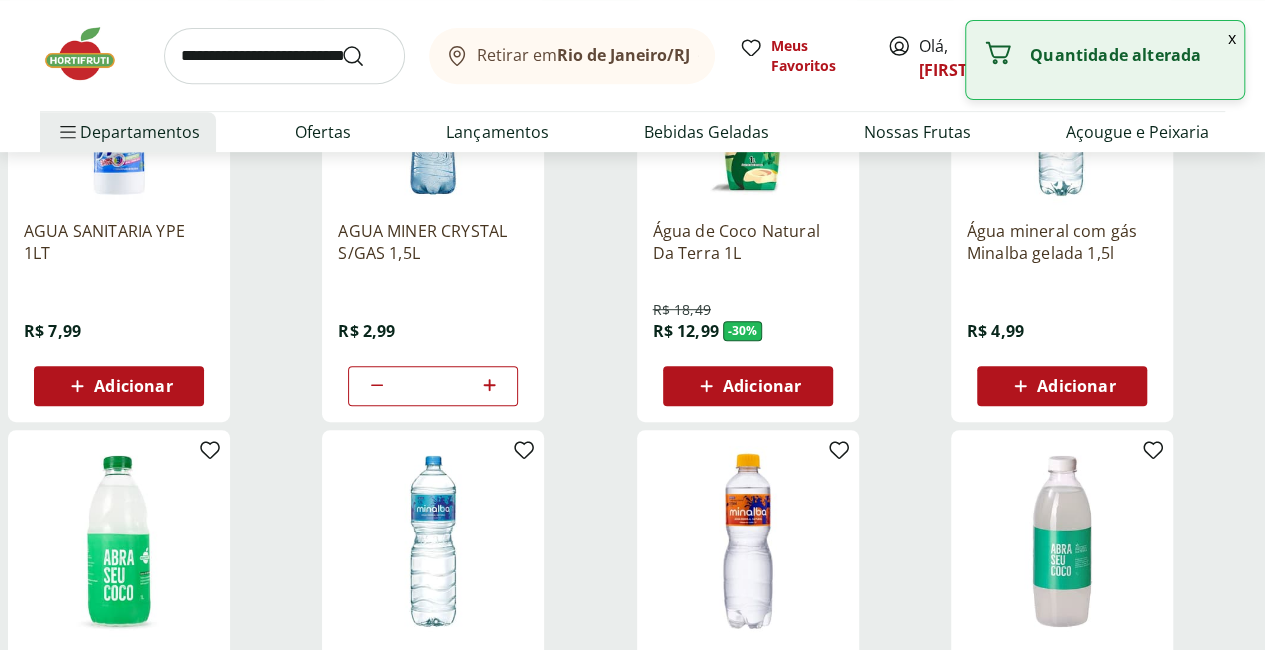 click 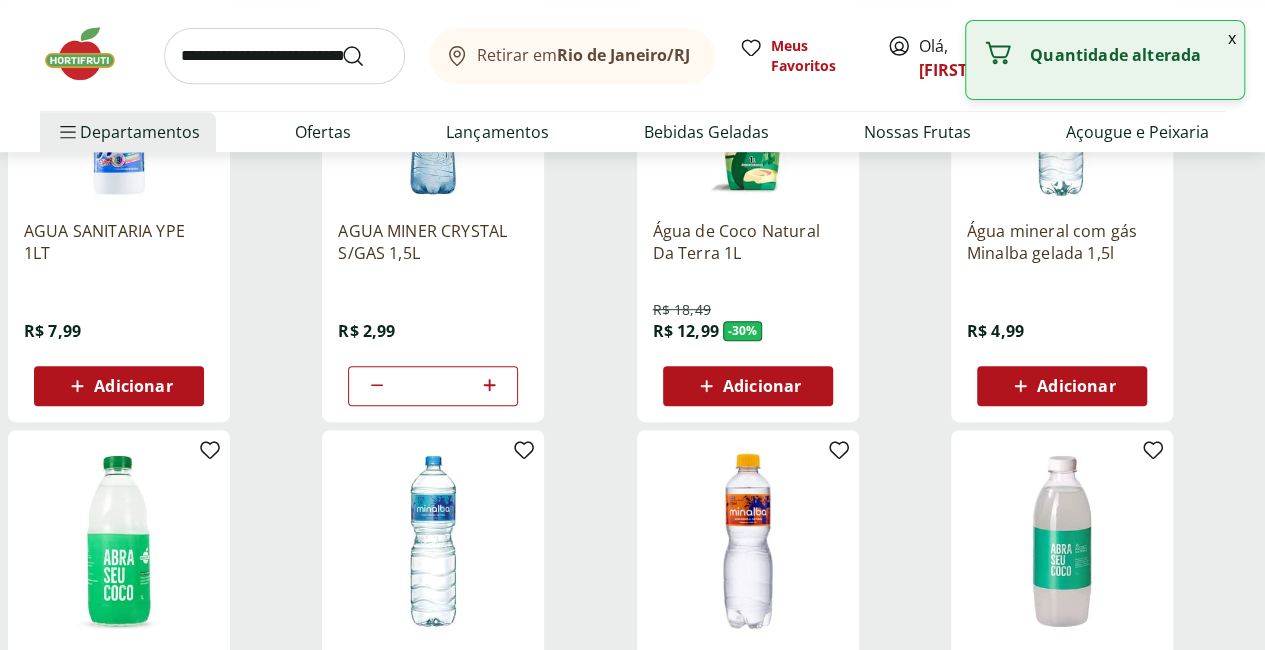 click 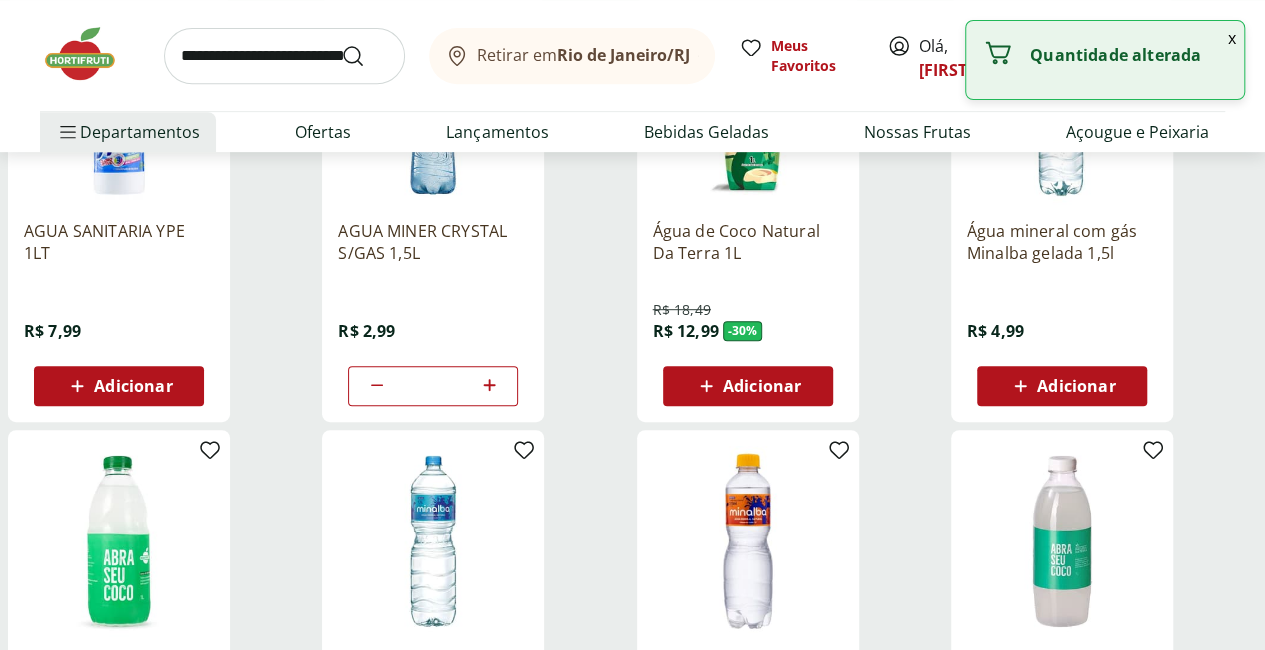 click 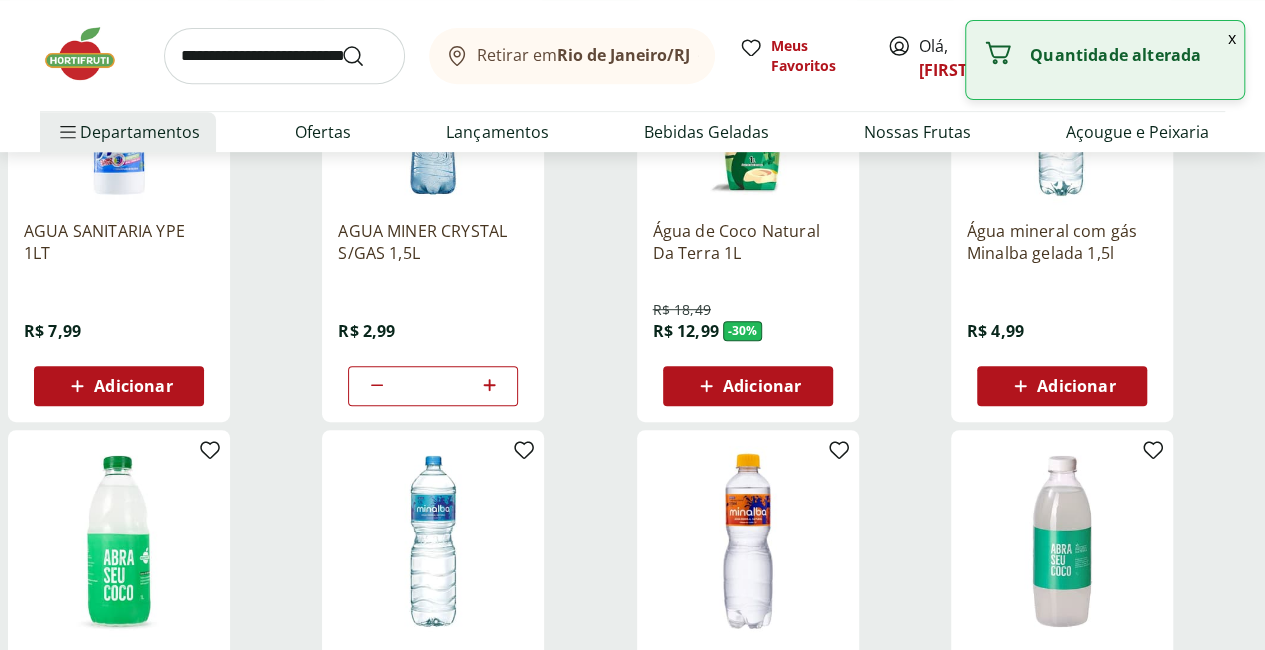 click 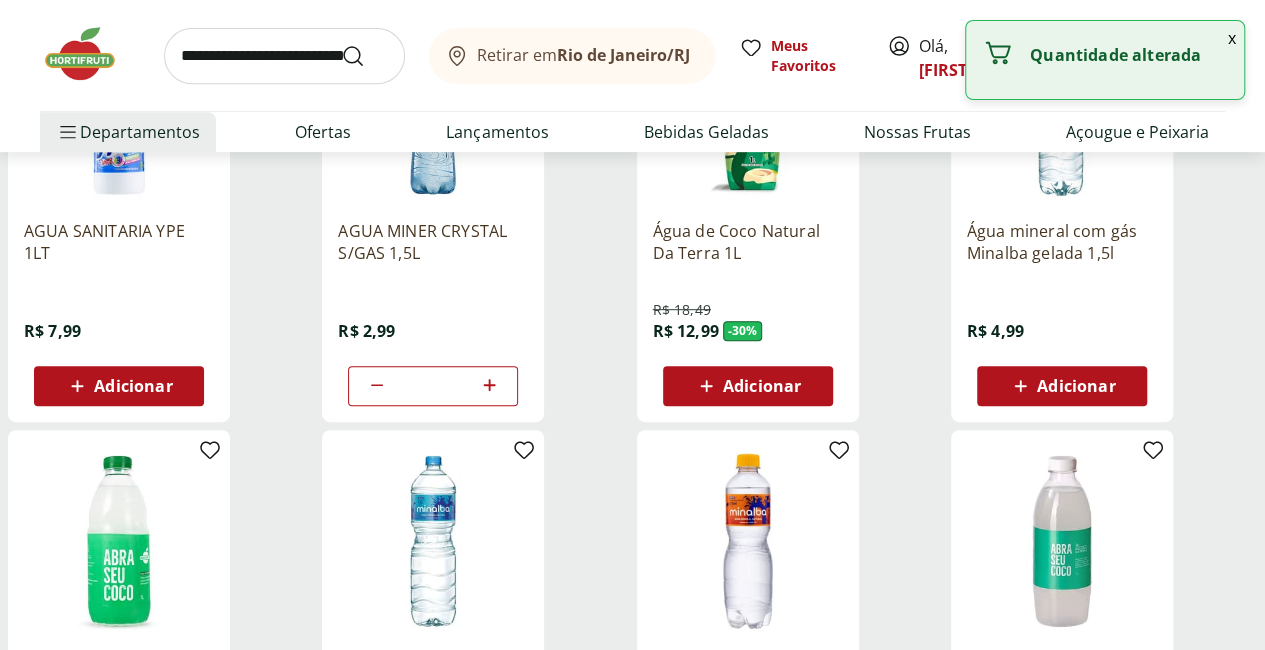 click 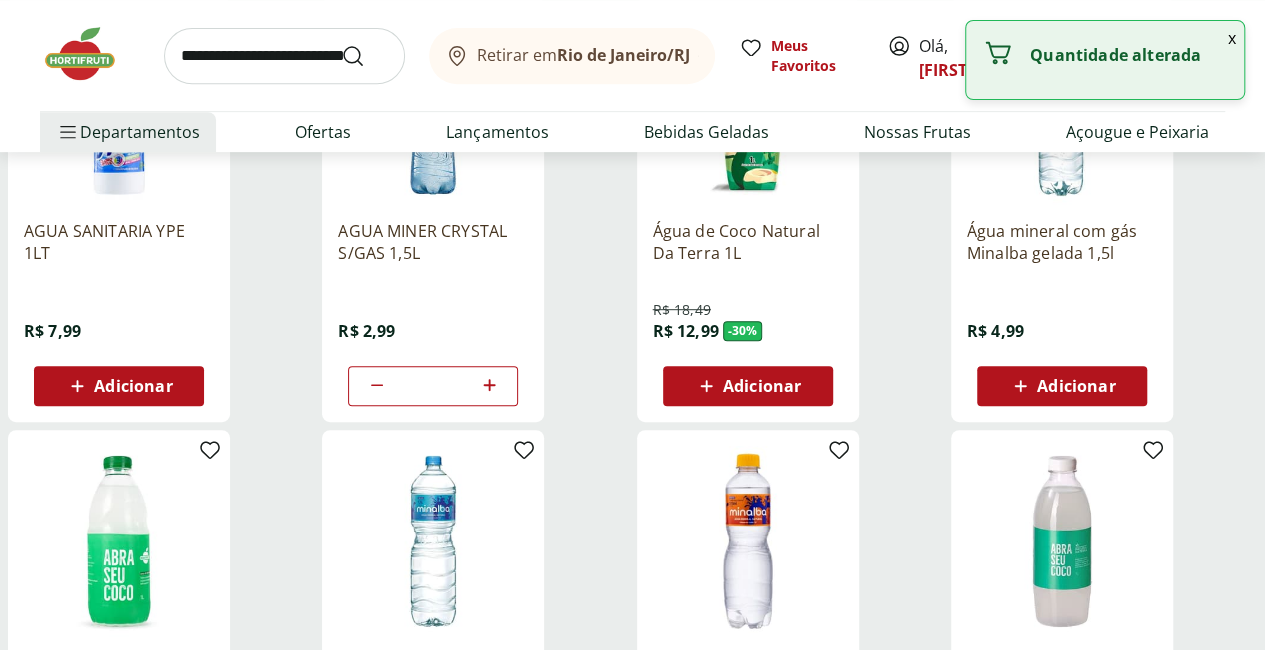 type on "**" 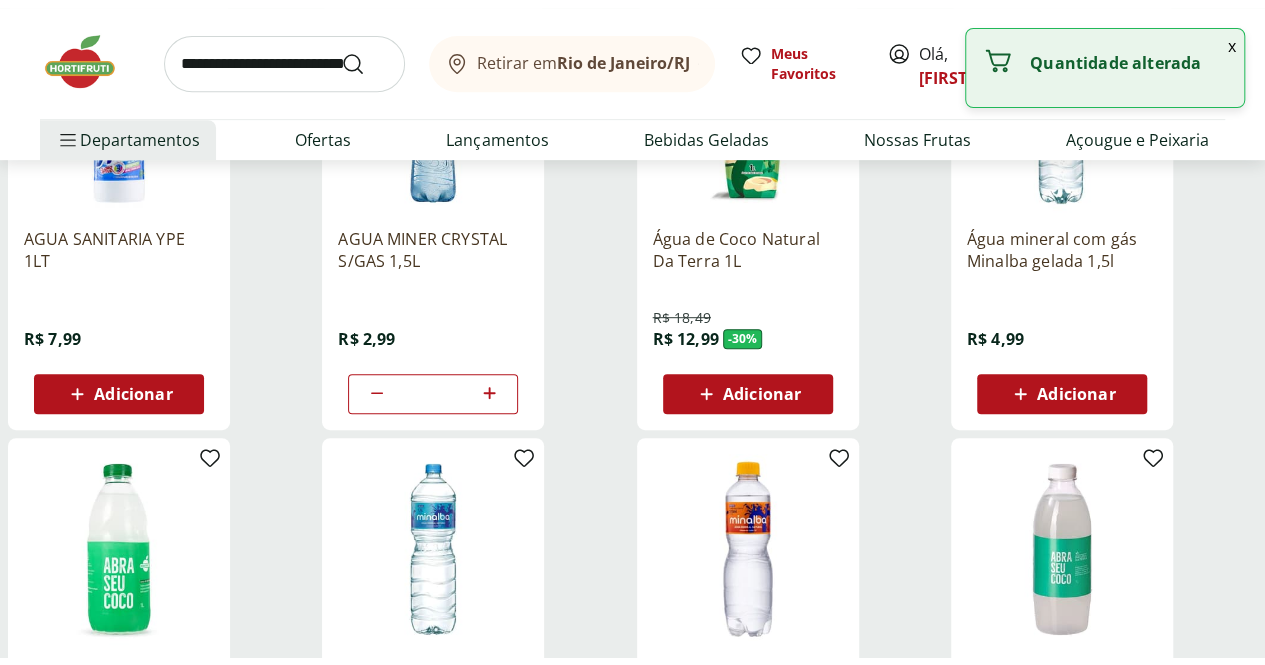 scroll, scrollTop: 0, scrollLeft: 0, axis: both 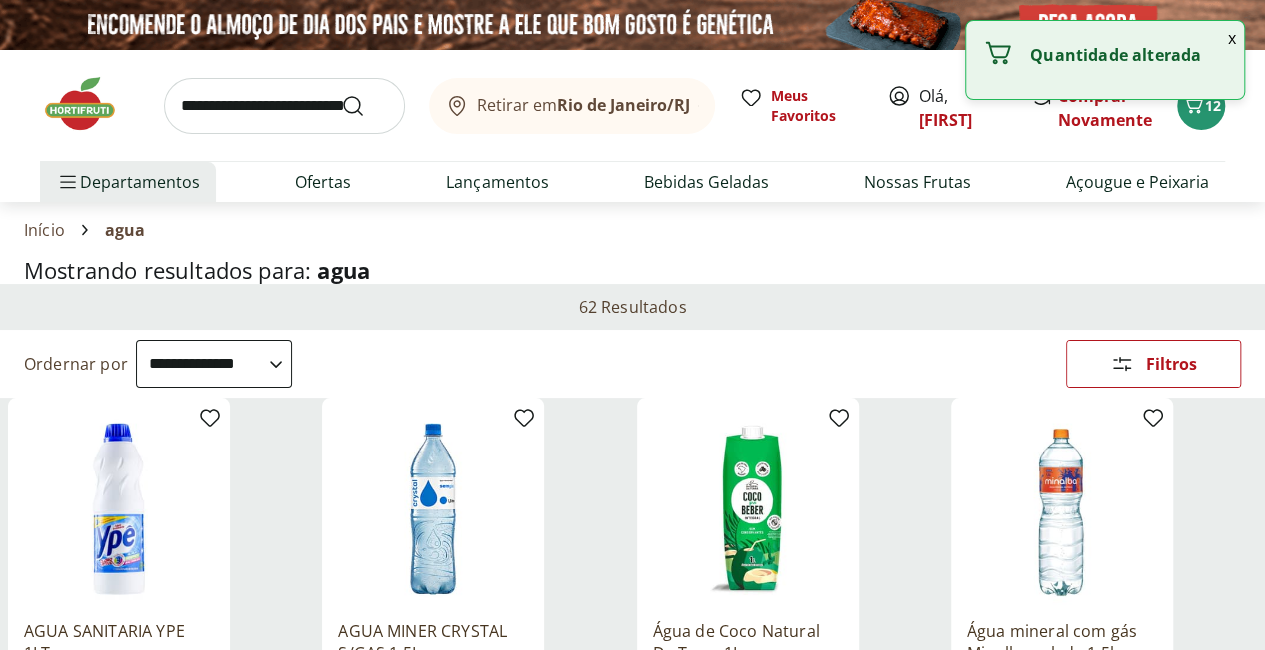 click at bounding box center [284, 106] 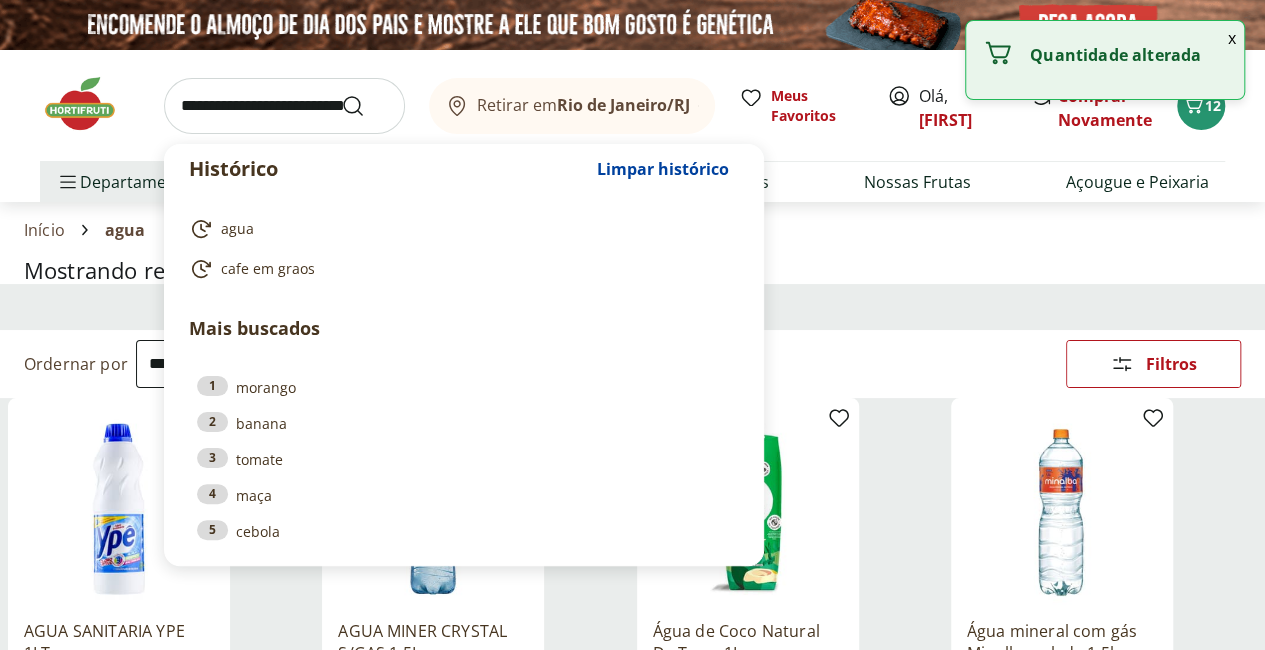 click at bounding box center (284, 106) 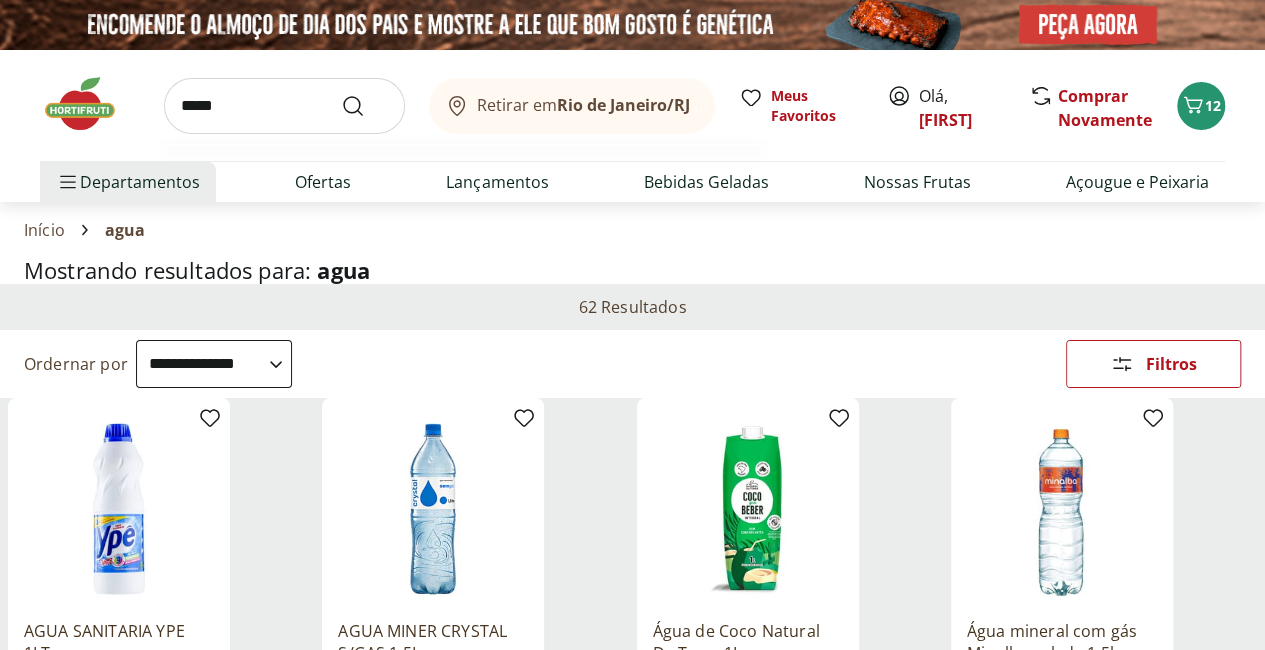 type on "*****" 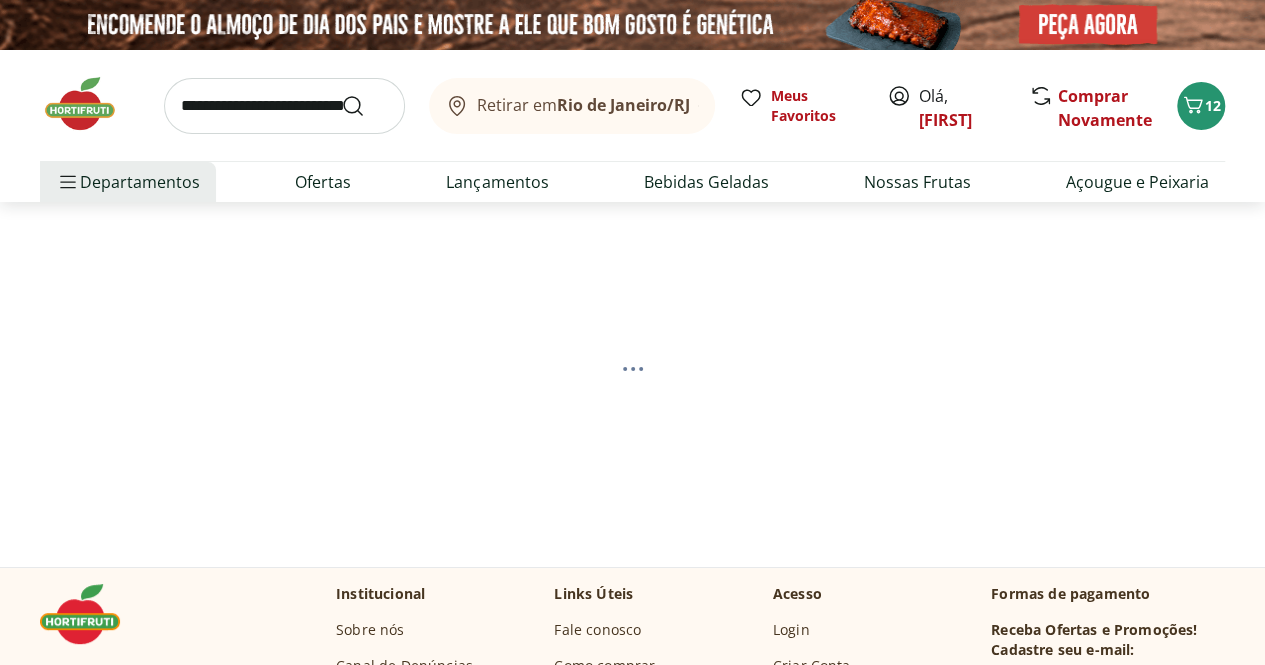 select on "**********" 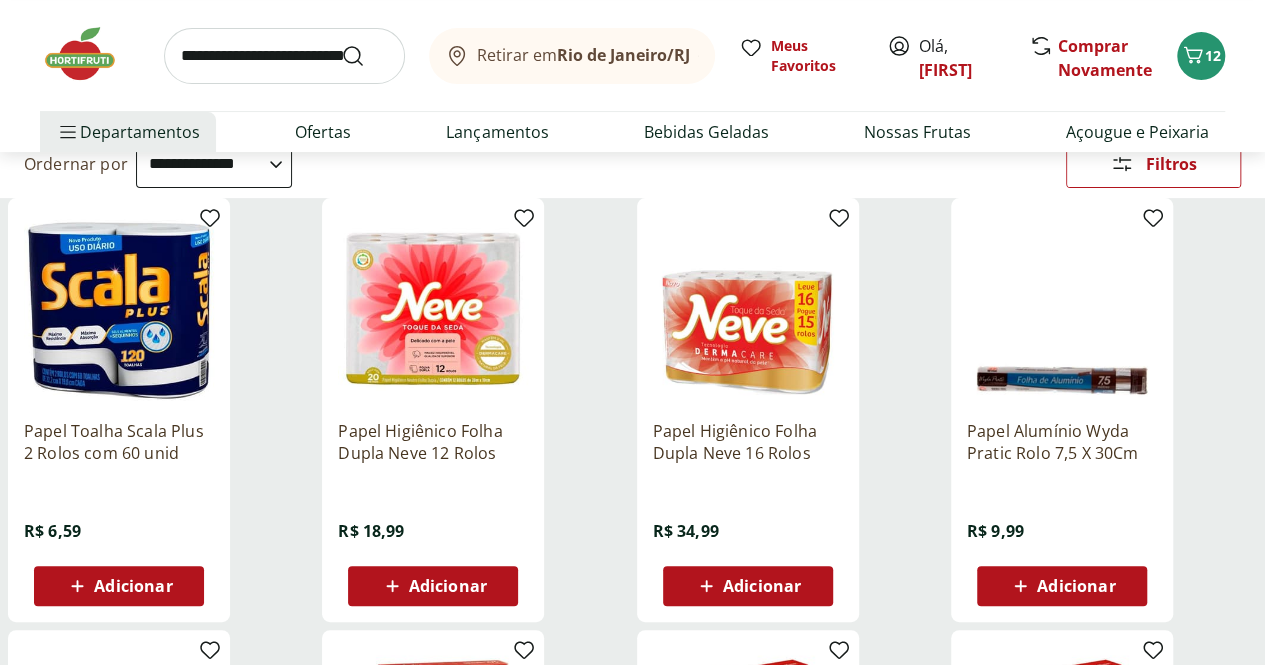 scroll, scrollTop: 300, scrollLeft: 0, axis: vertical 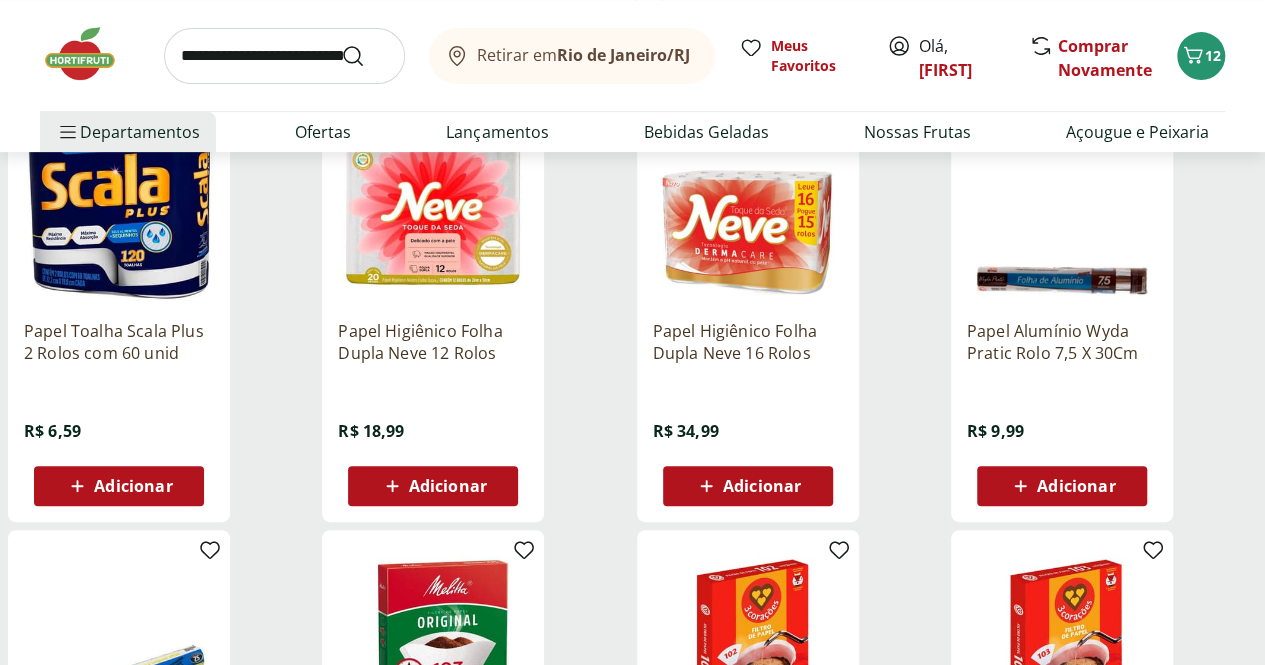 click on "Adicionar" at bounding box center (448, 486) 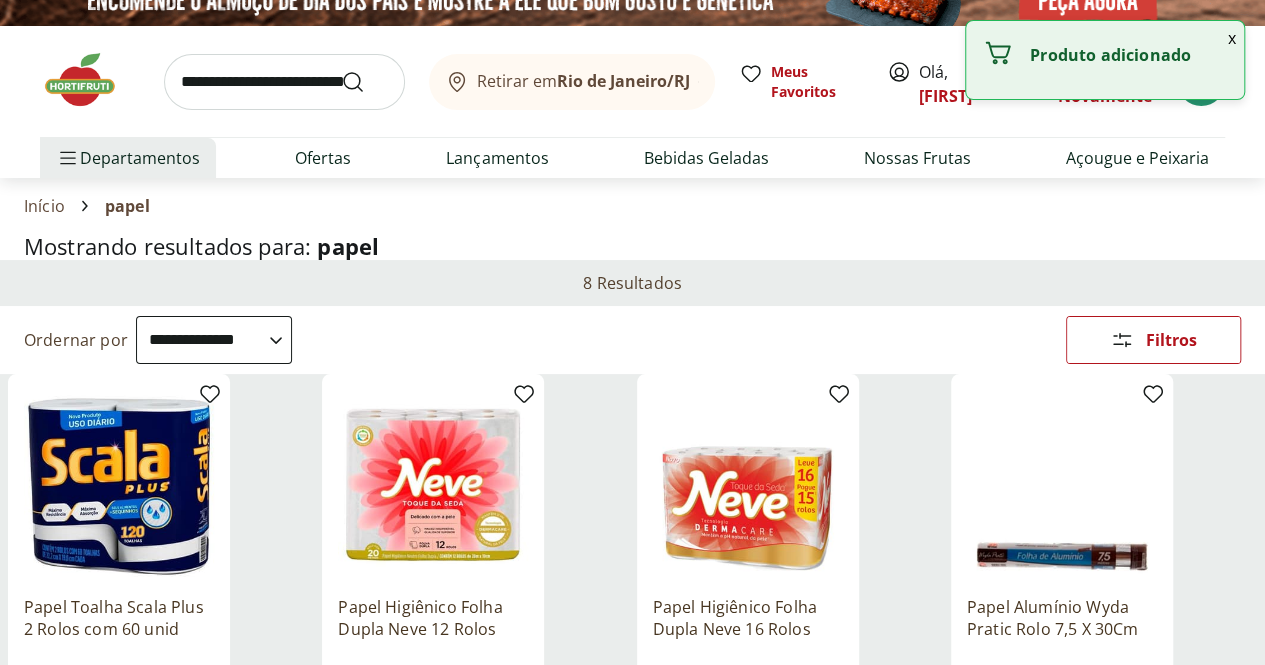 scroll, scrollTop: 0, scrollLeft: 0, axis: both 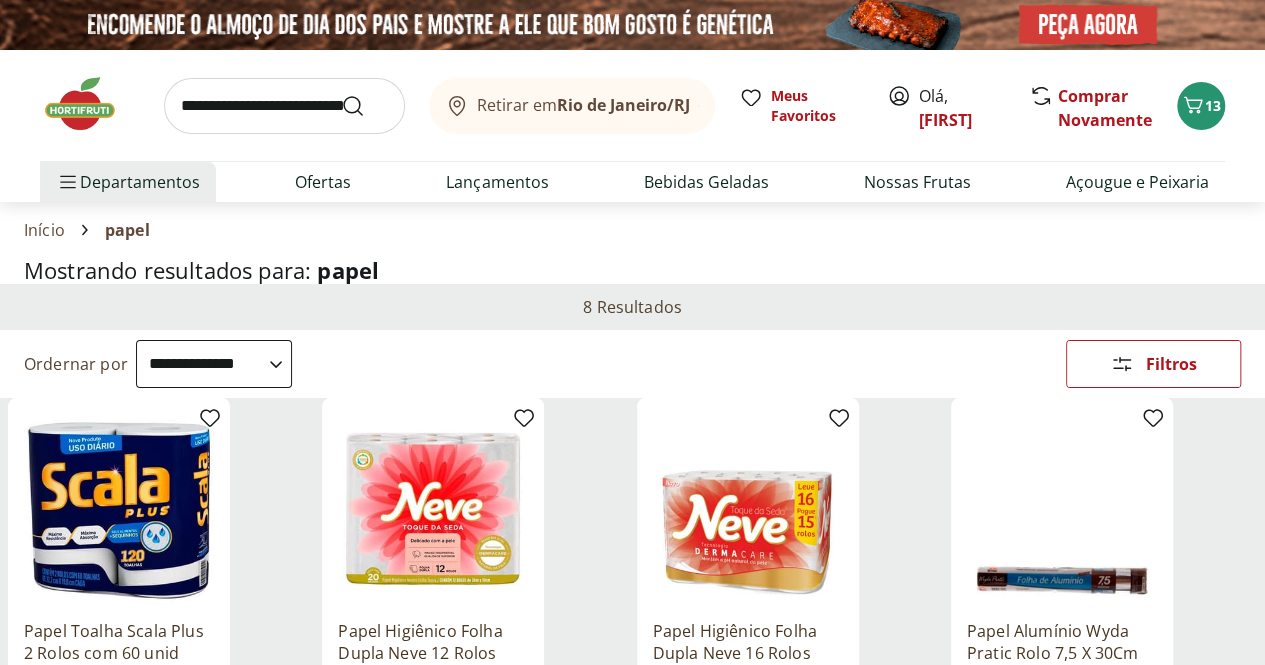 click at bounding box center (284, 106) 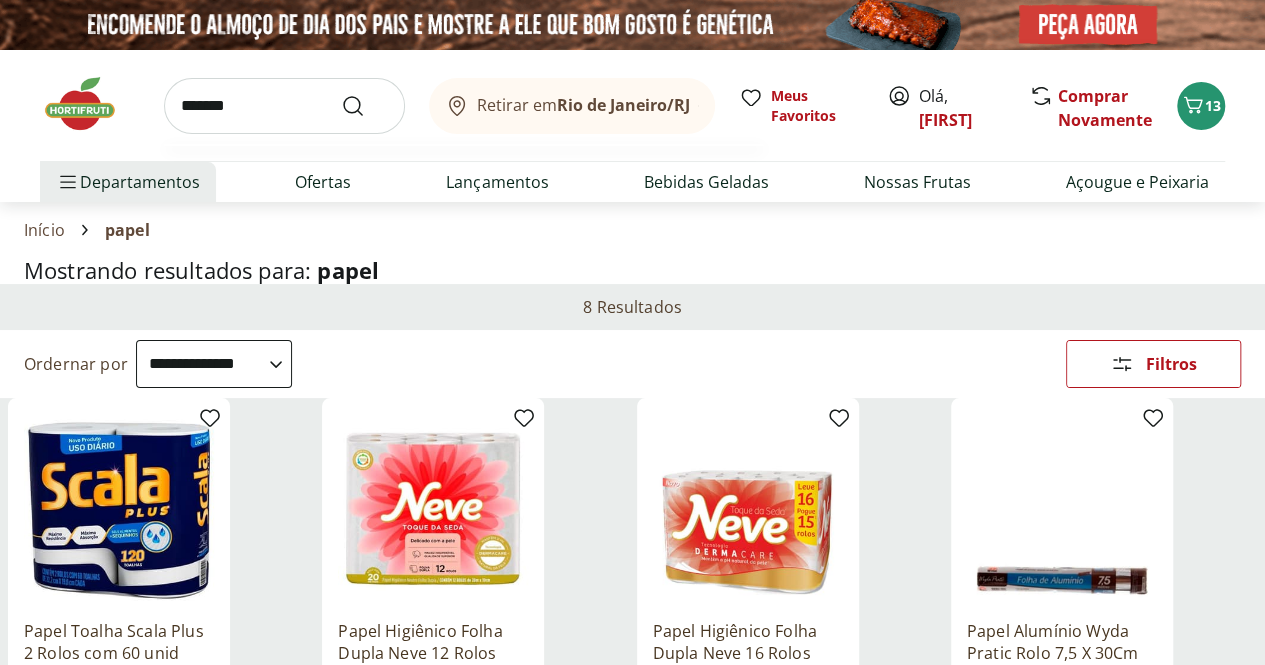 type on "*******" 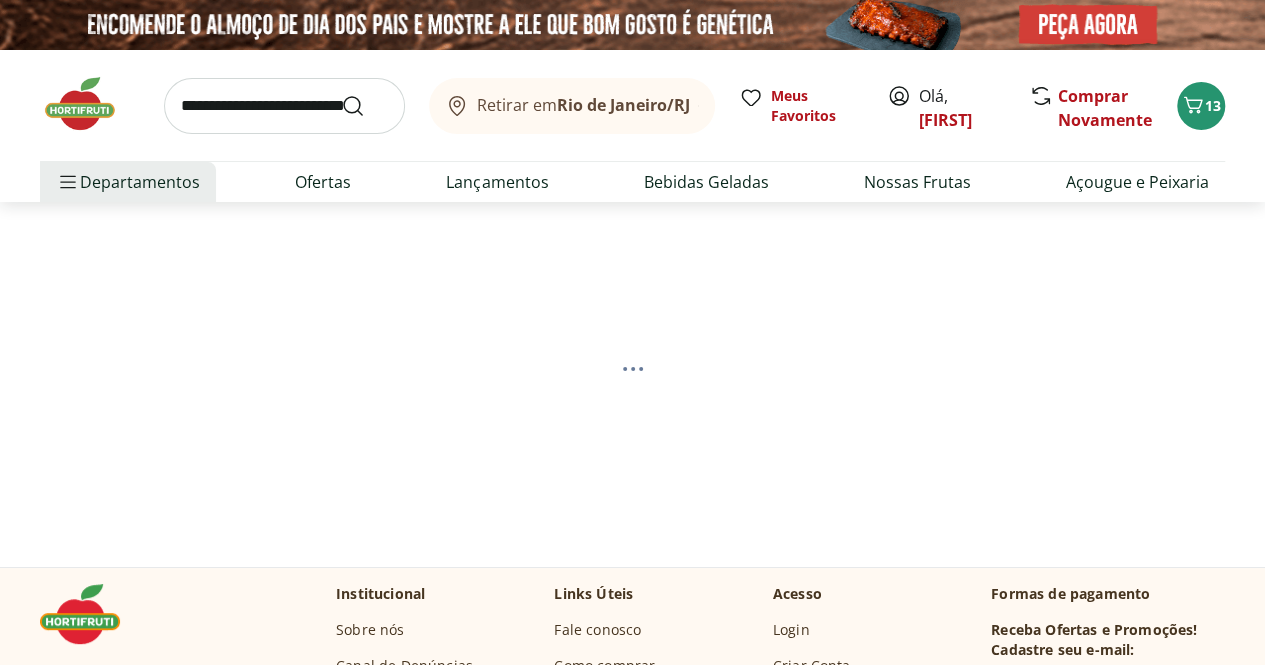select on "**********" 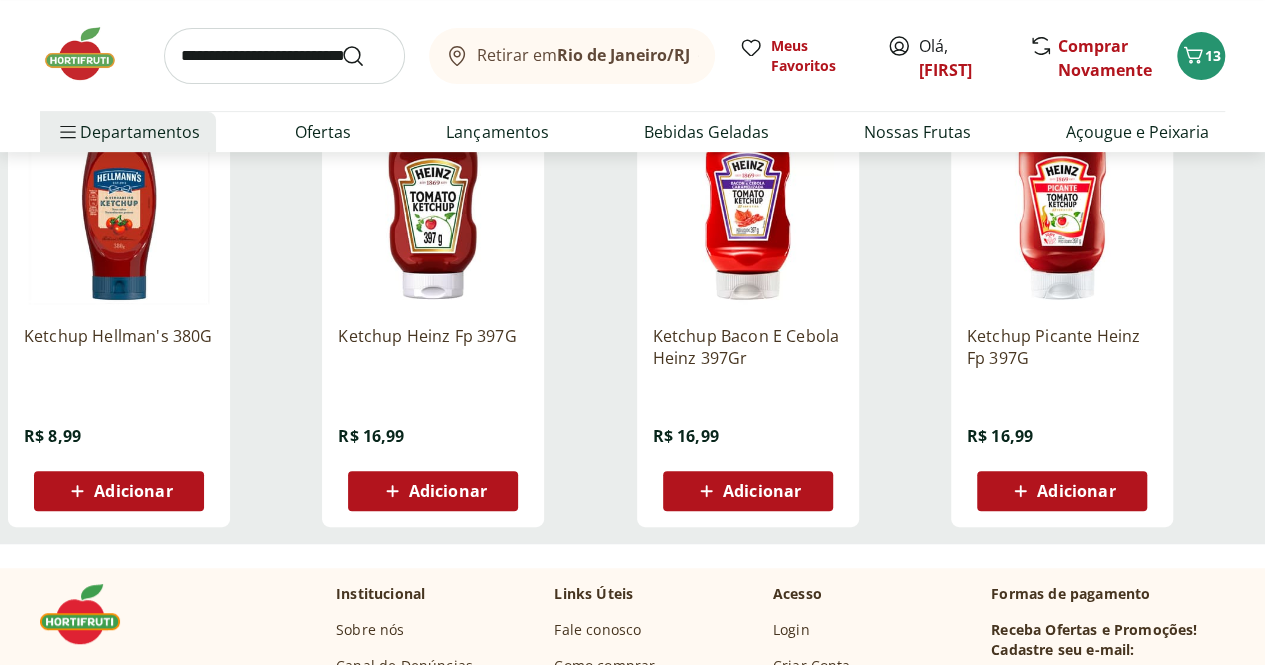 scroll, scrollTop: 300, scrollLeft: 0, axis: vertical 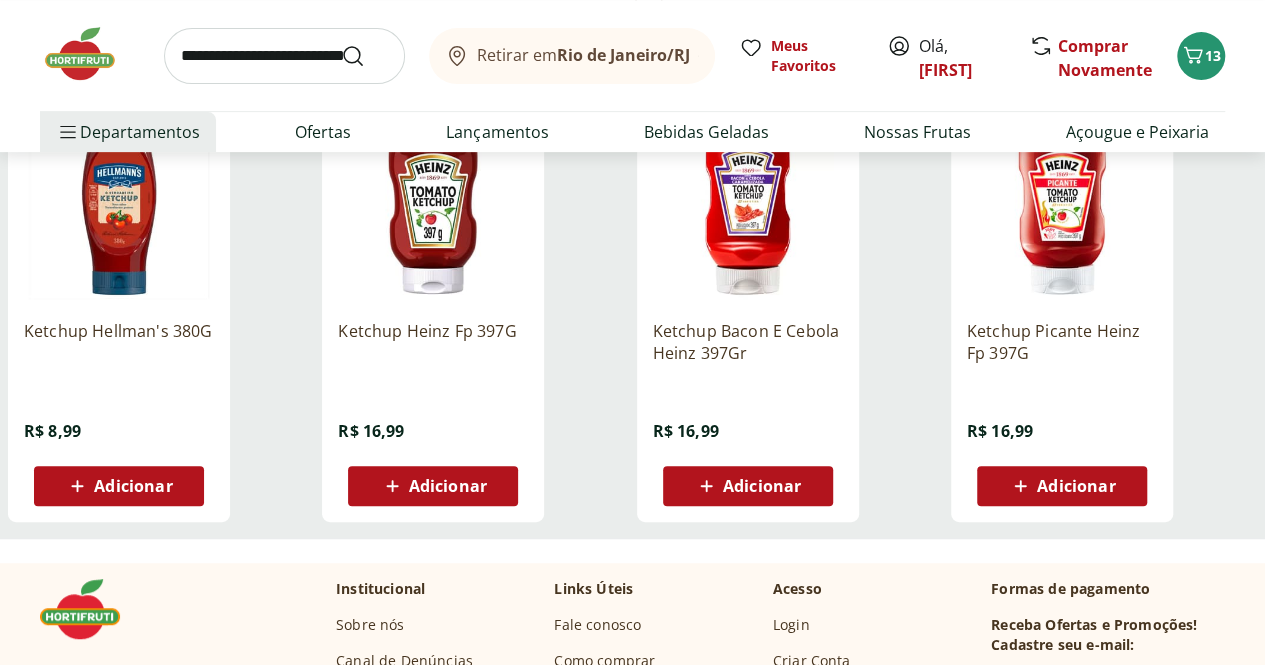 click on "Adicionar" at bounding box center (448, 486) 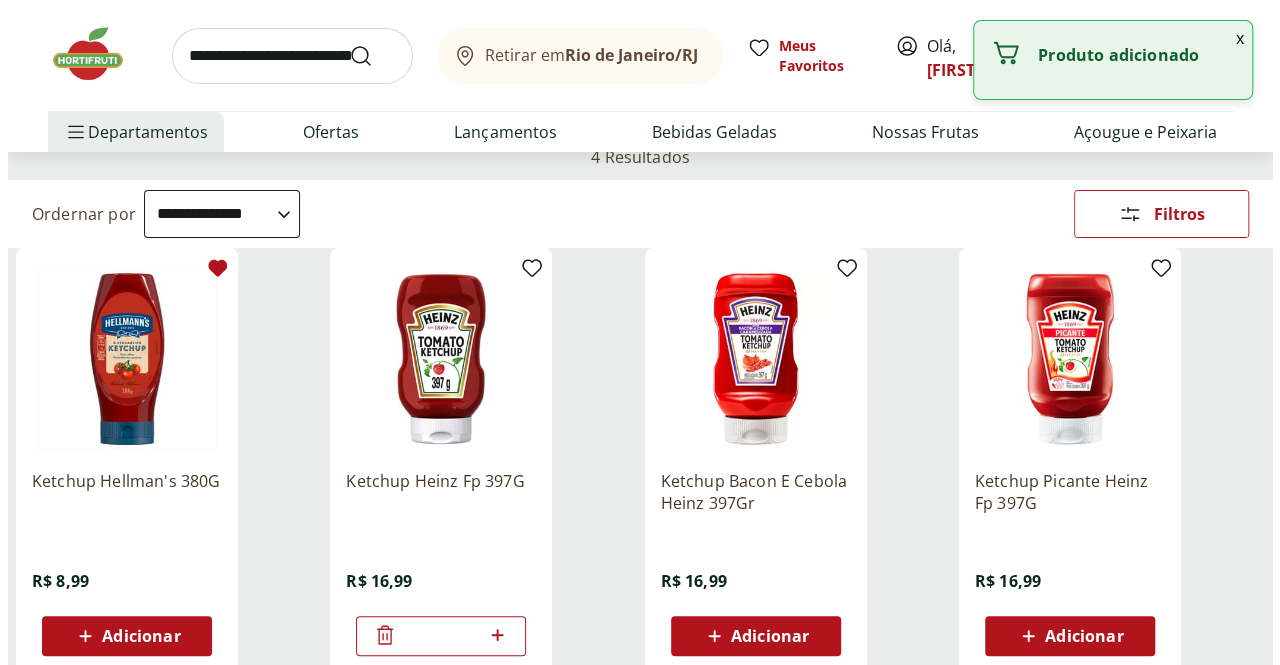 scroll, scrollTop: 0, scrollLeft: 0, axis: both 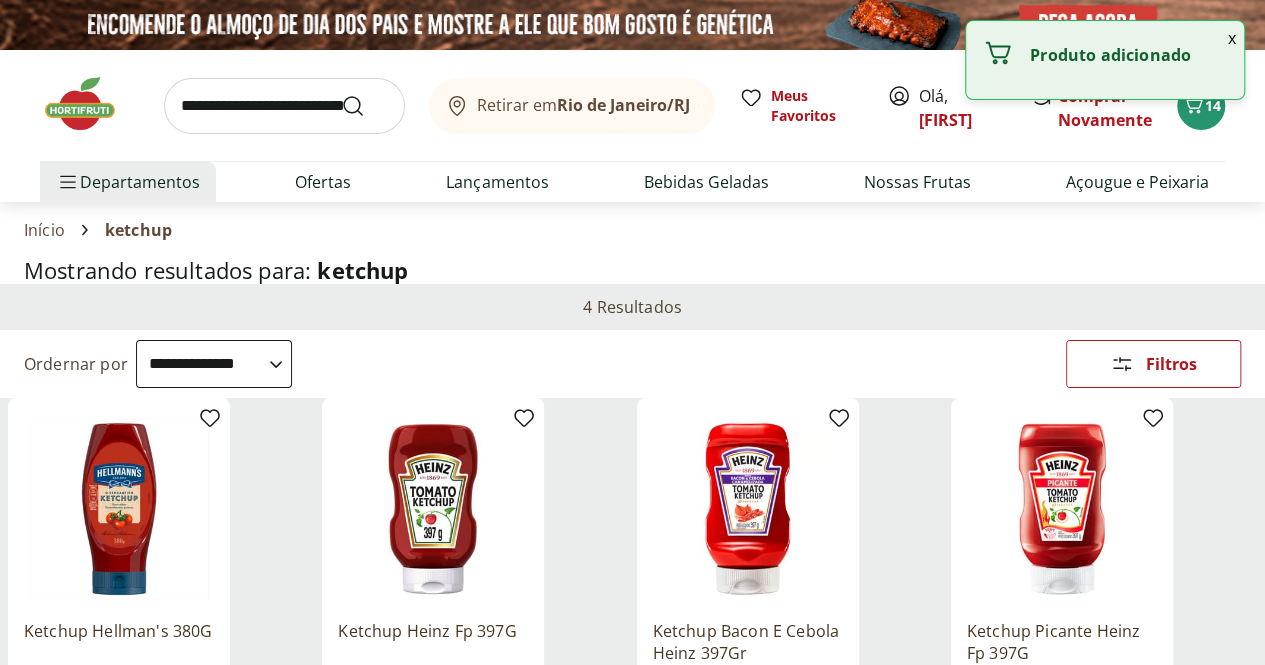 click on "x" at bounding box center [1232, 38] 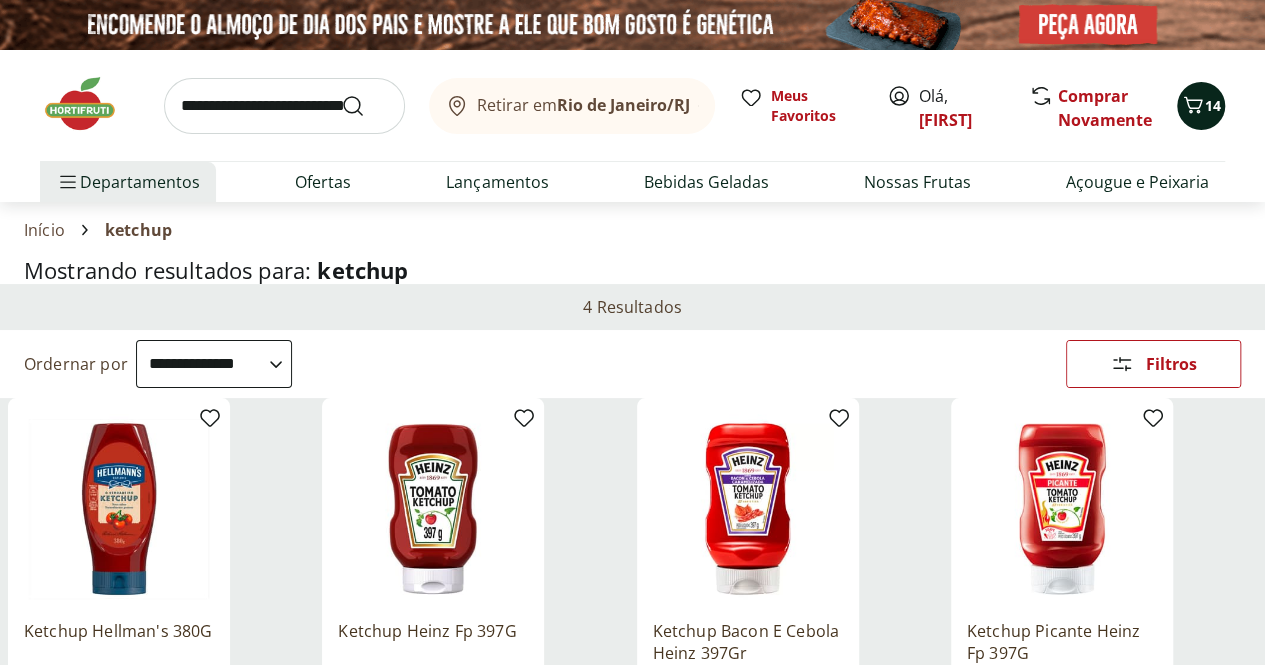 click at bounding box center [1193, 106] 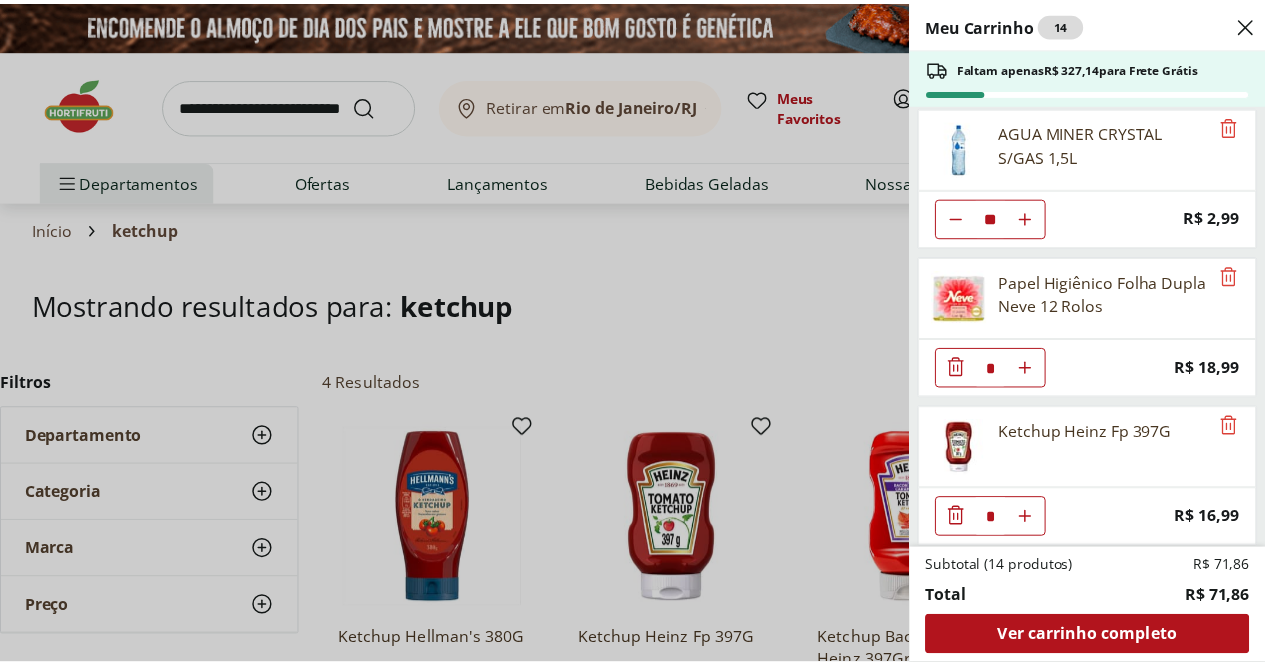 scroll, scrollTop: 0, scrollLeft: 0, axis: both 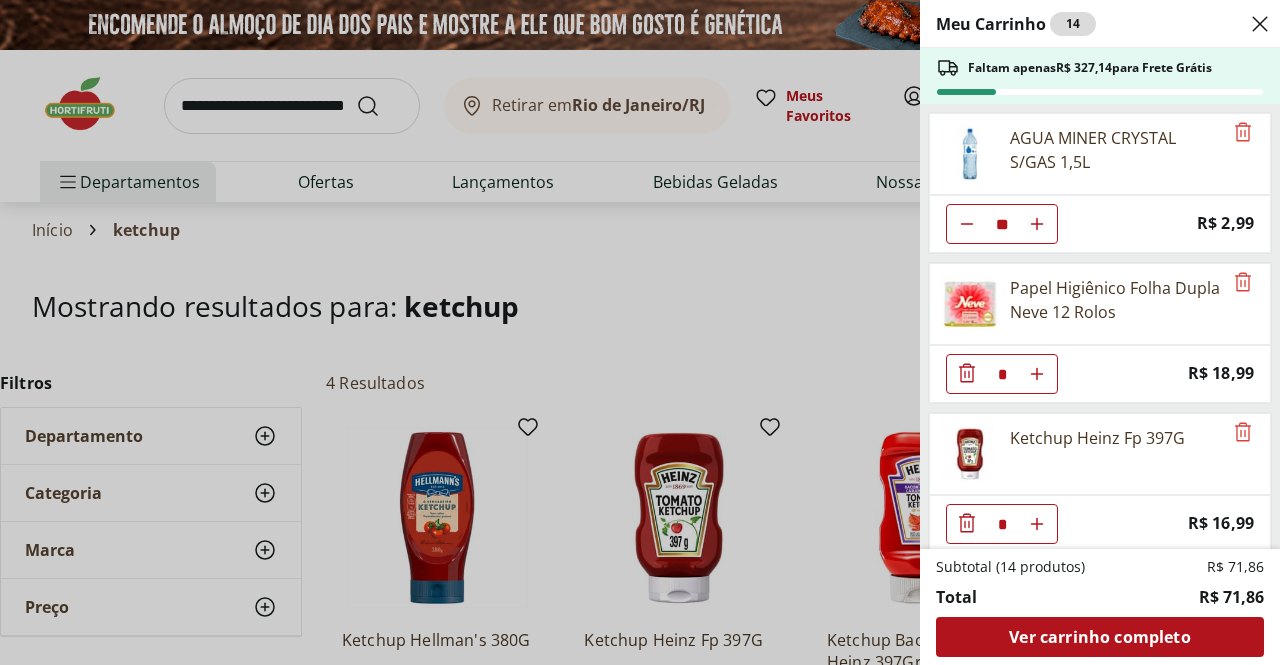 click on "Meu Carrinho 14 Faltam apenas  [PRICE]  para Frete Grátis AGUA MINER CRYSTAL S/GAS 1,5L ** Price: [PRICE] Papel Higiênico Folha Dupla Neve 12 Rolos * Price: [PRICE] Ketchup Heinz Fp 397G * Price: [PRICE] Subtotal (14 produtos) [PRICE] Total [PRICE] Ver carrinho completo" at bounding box center (640, 332) 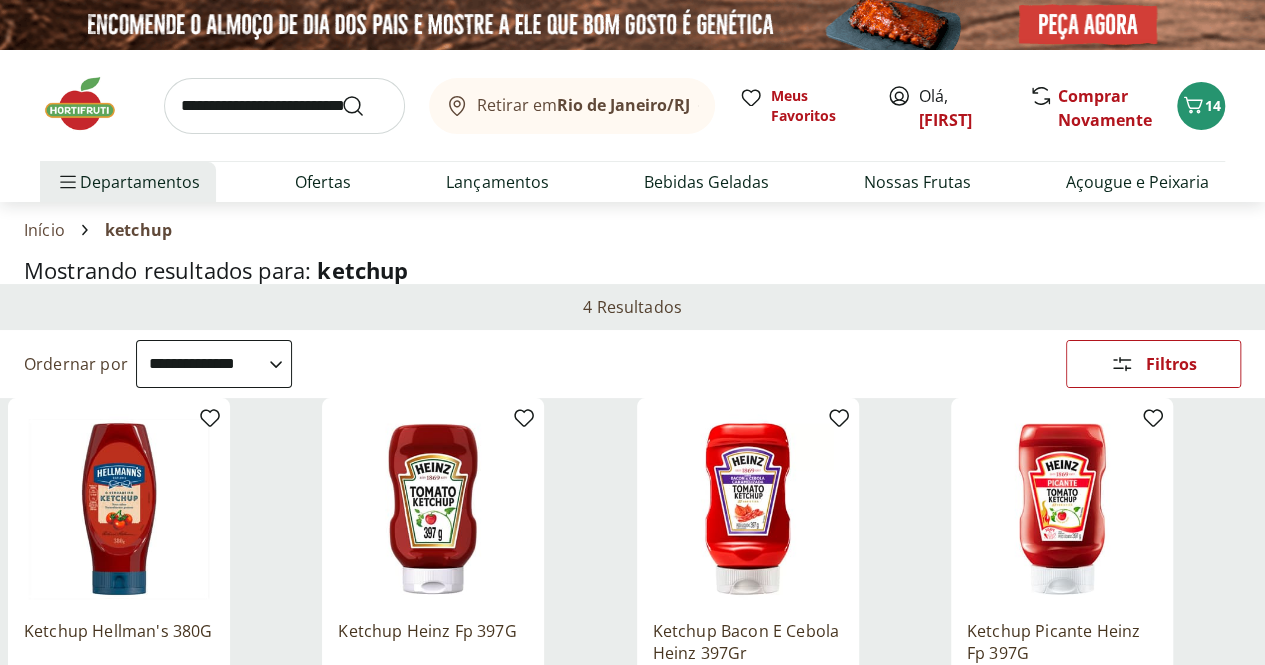 click at bounding box center [284, 106] 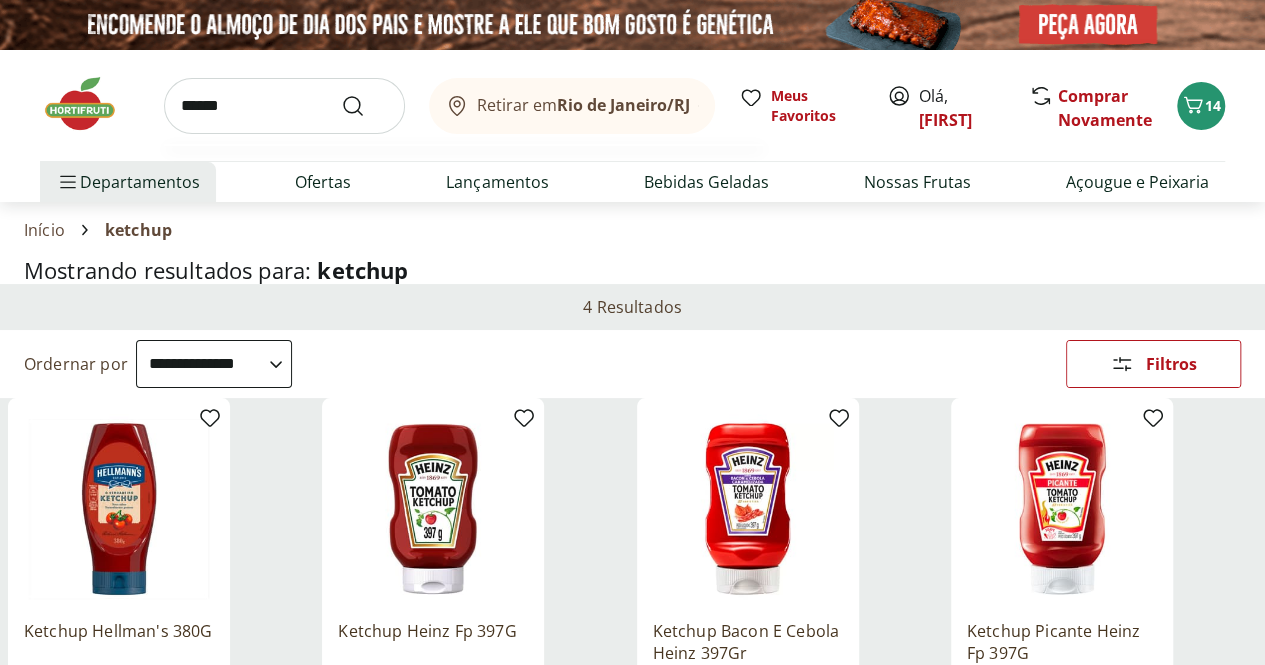 type on "******" 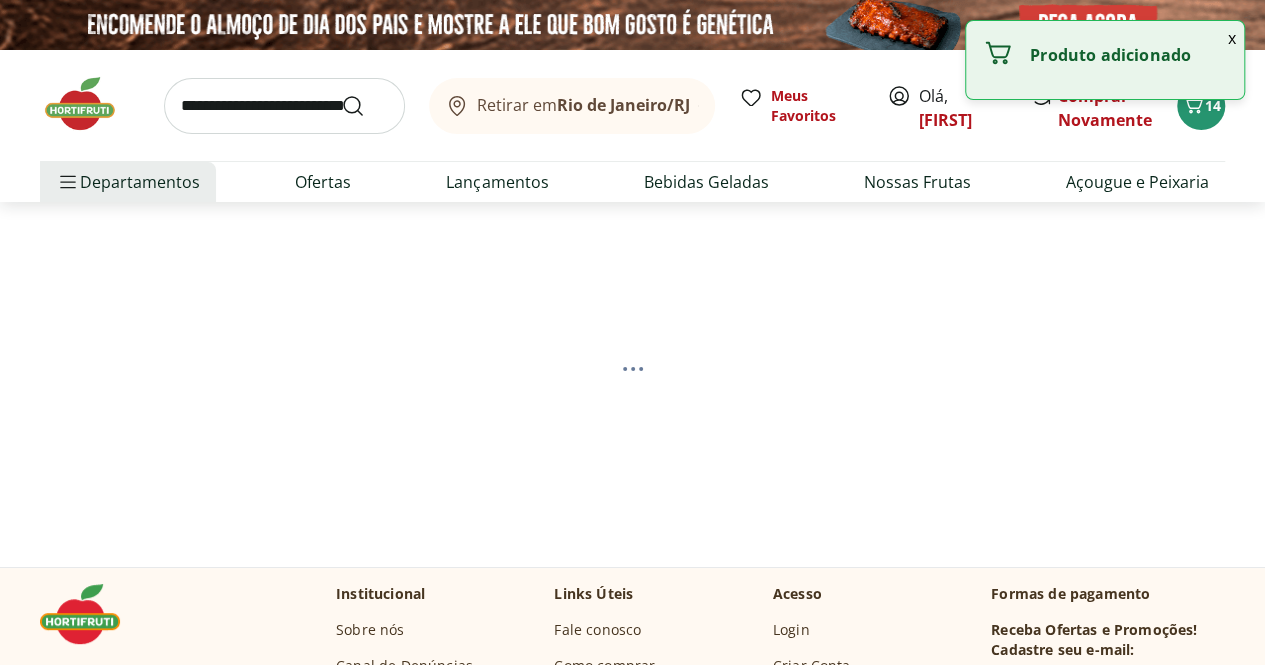 select on "**********" 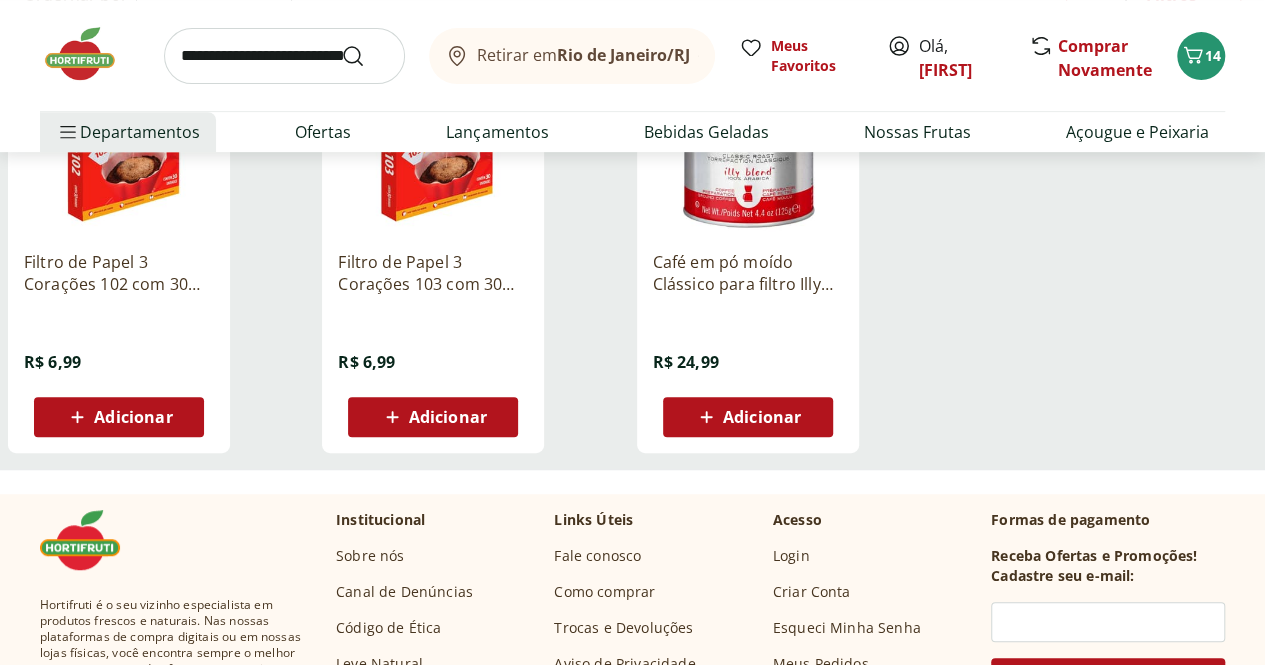 scroll, scrollTop: 300, scrollLeft: 0, axis: vertical 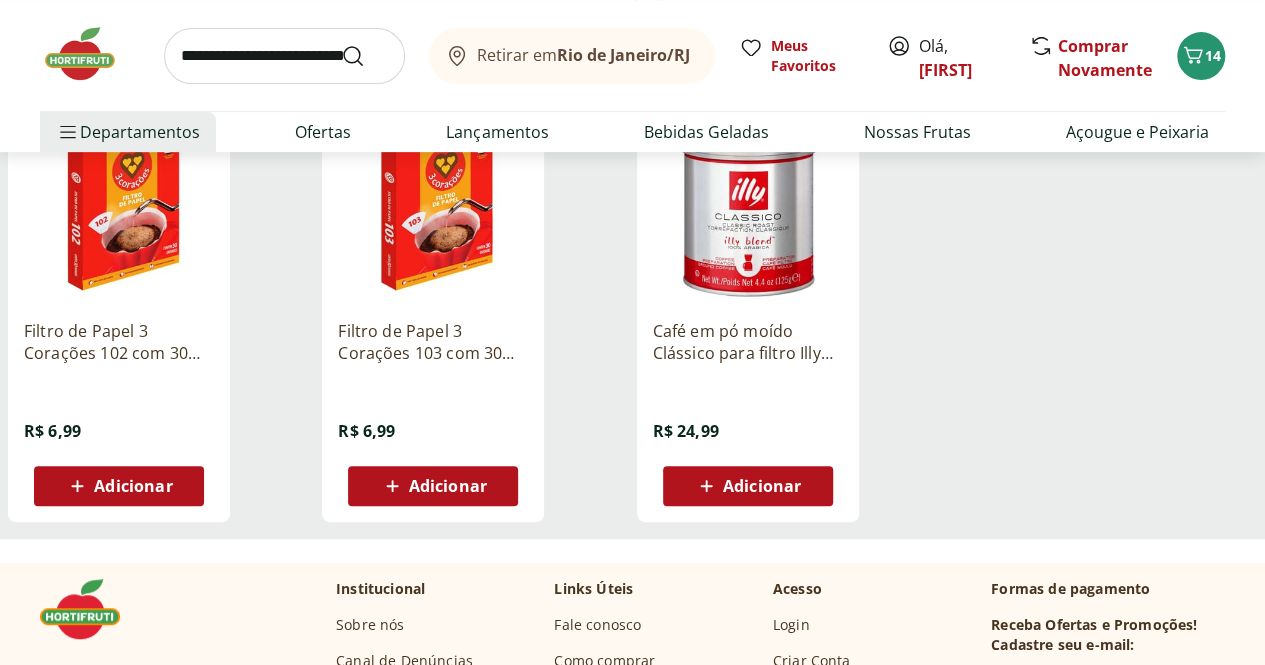 click on "Adicionar" at bounding box center (448, 486) 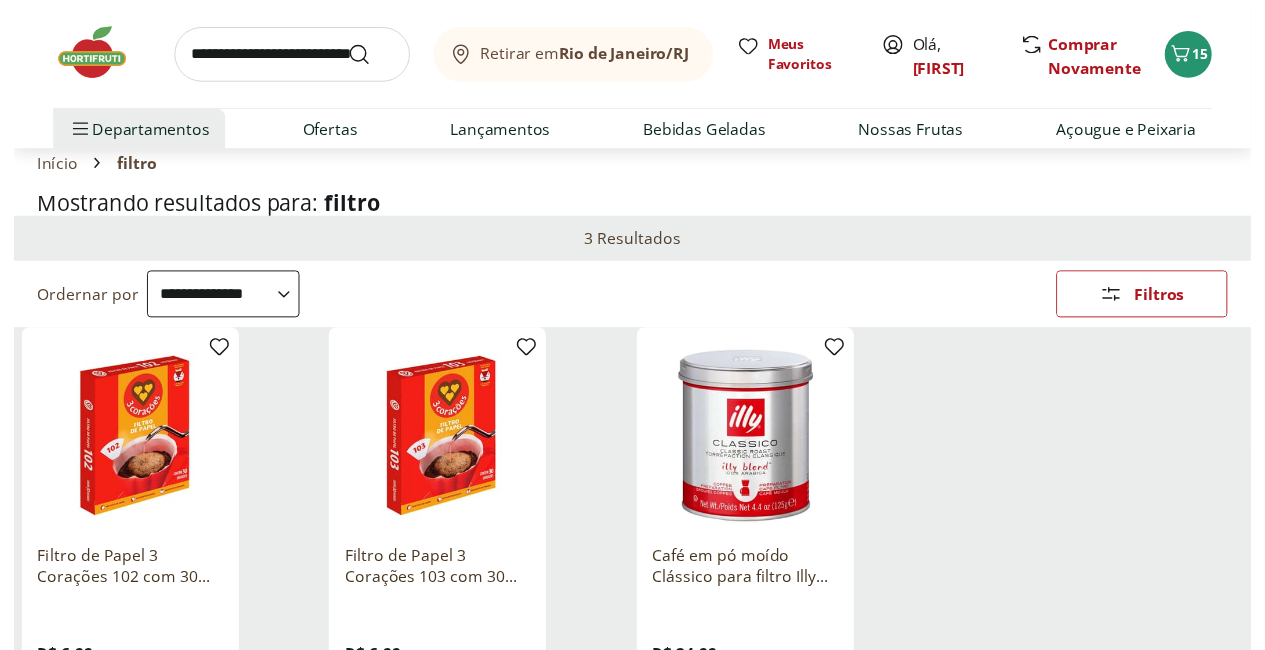 scroll, scrollTop: 0, scrollLeft: 0, axis: both 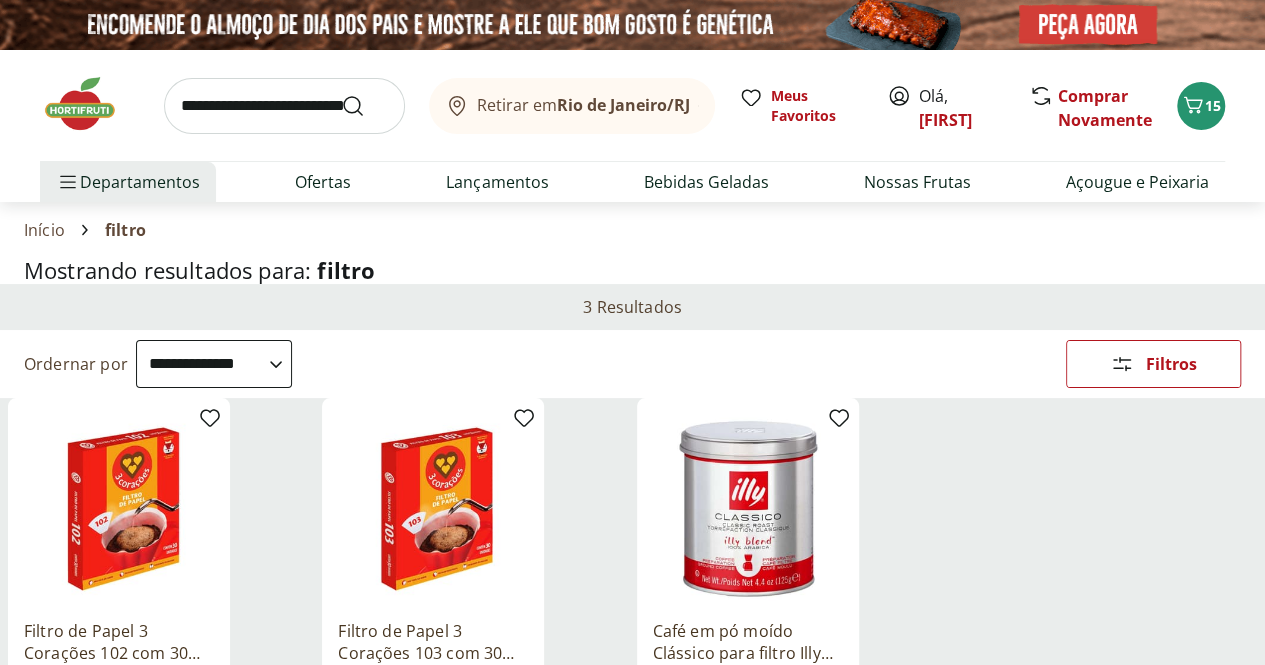 click at bounding box center [284, 106] 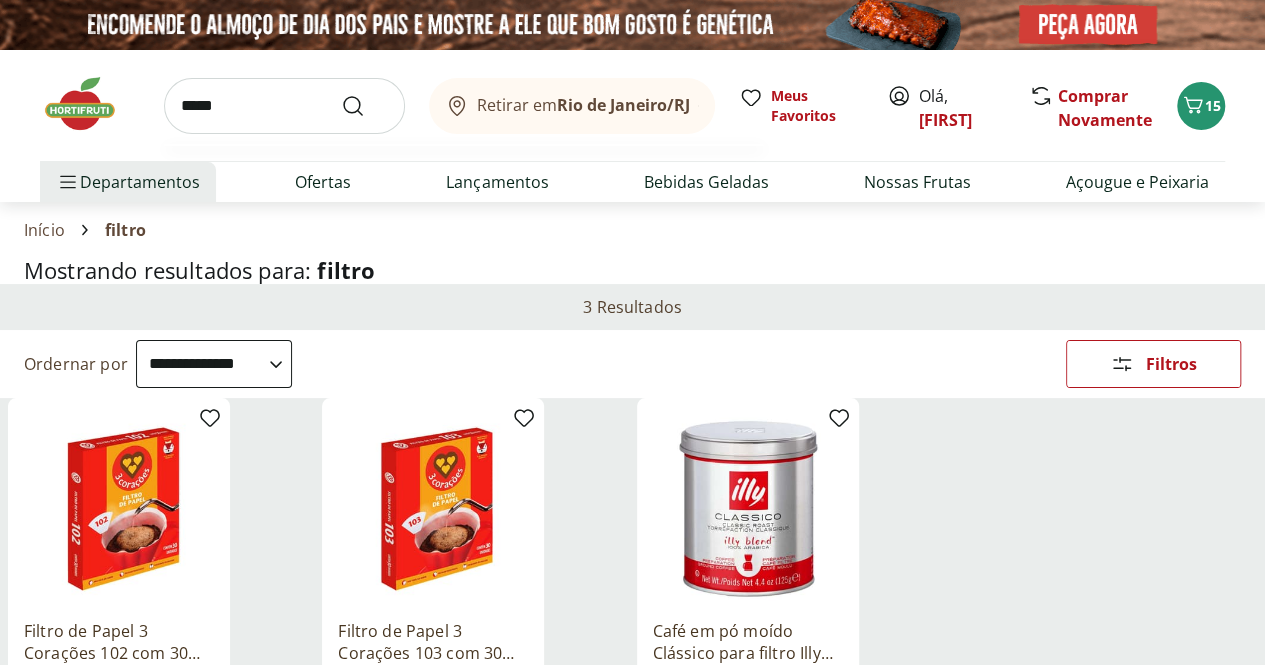type on "*****" 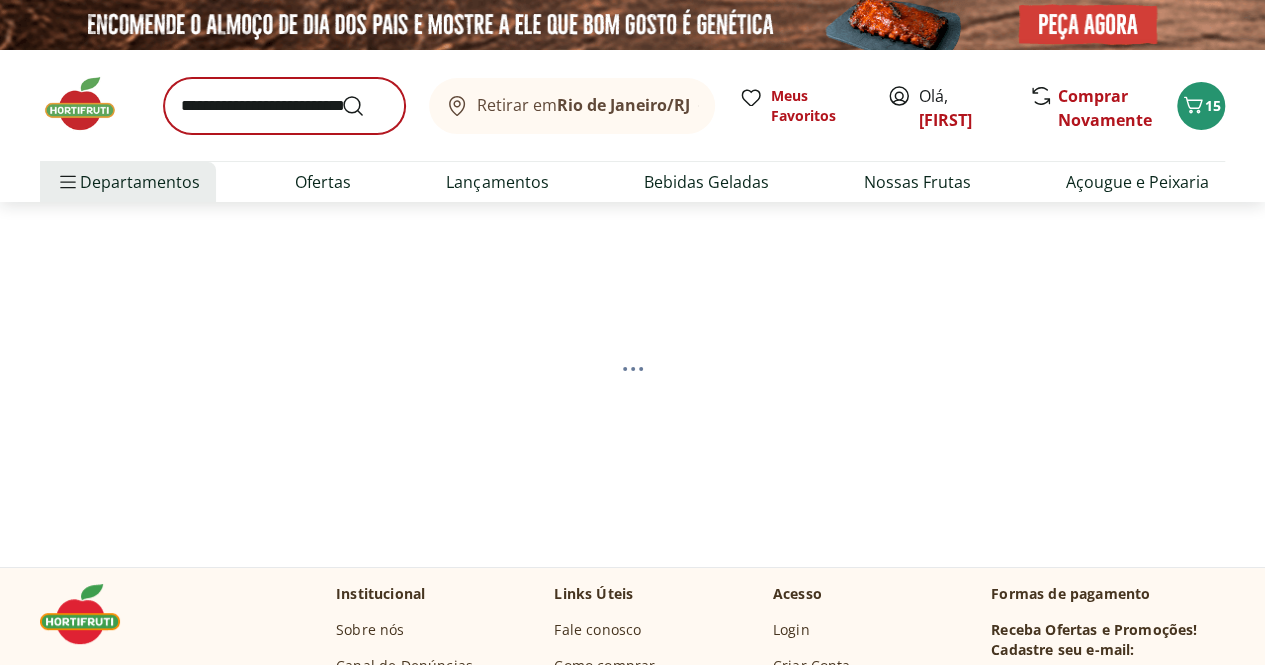 select on "**********" 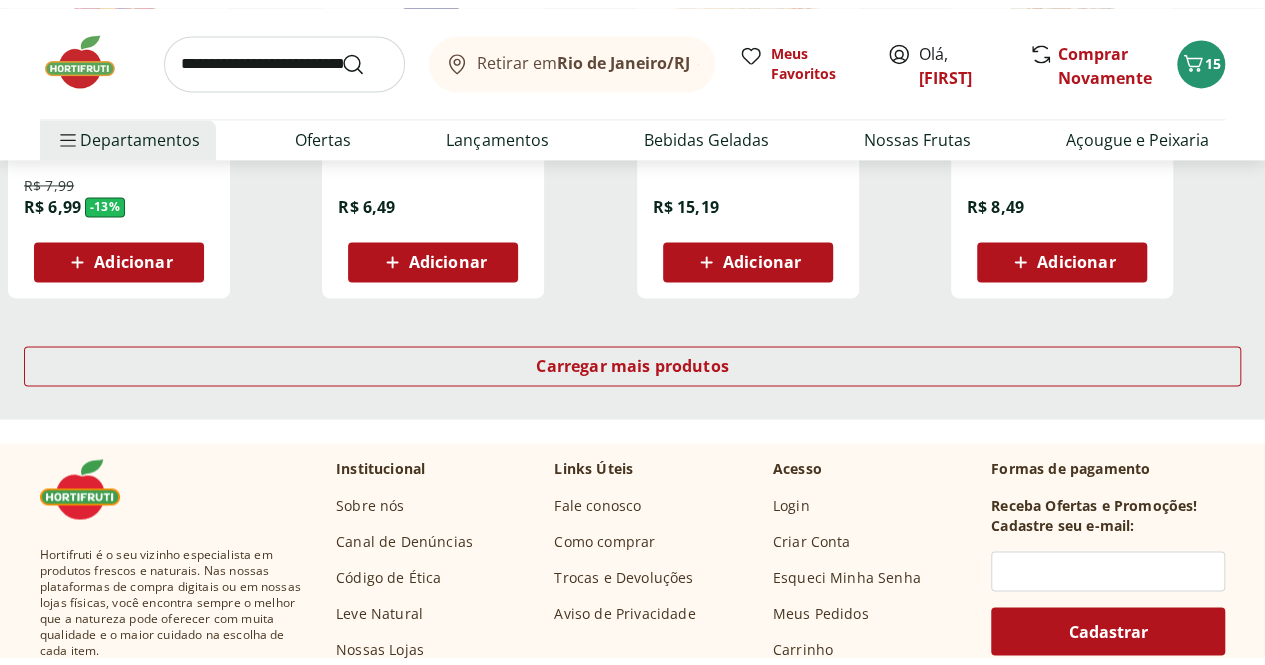 scroll, scrollTop: 1500, scrollLeft: 0, axis: vertical 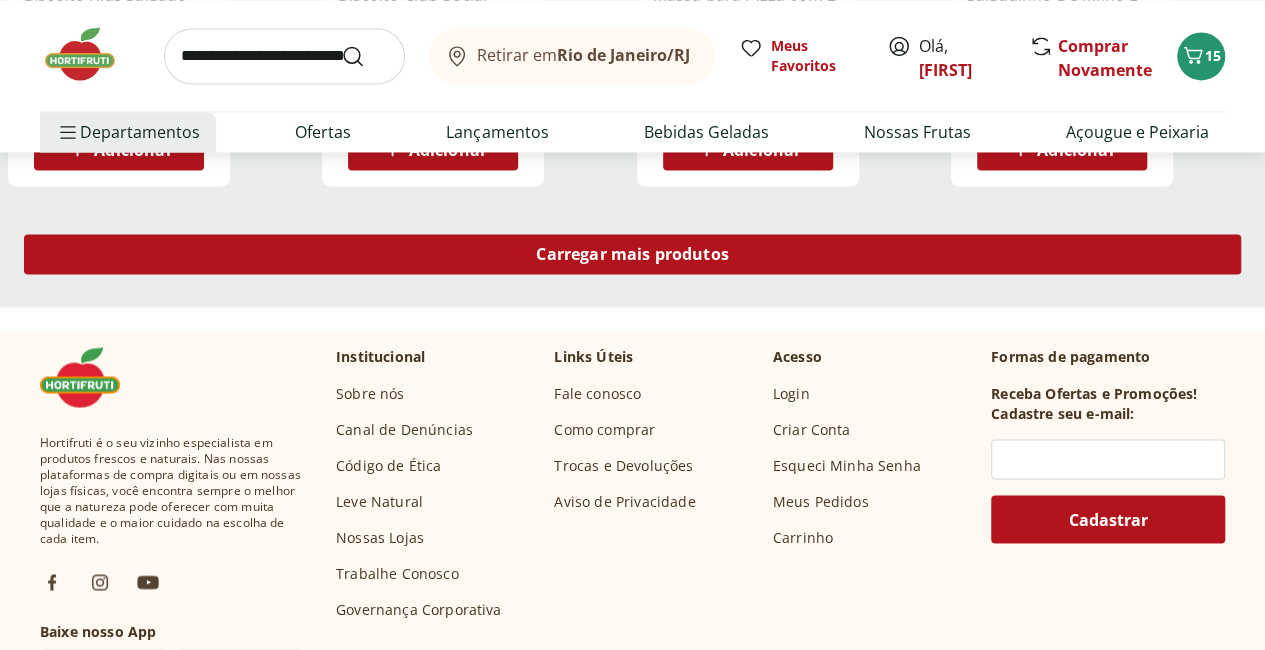 click on "Carregar mais produtos" at bounding box center [632, 254] 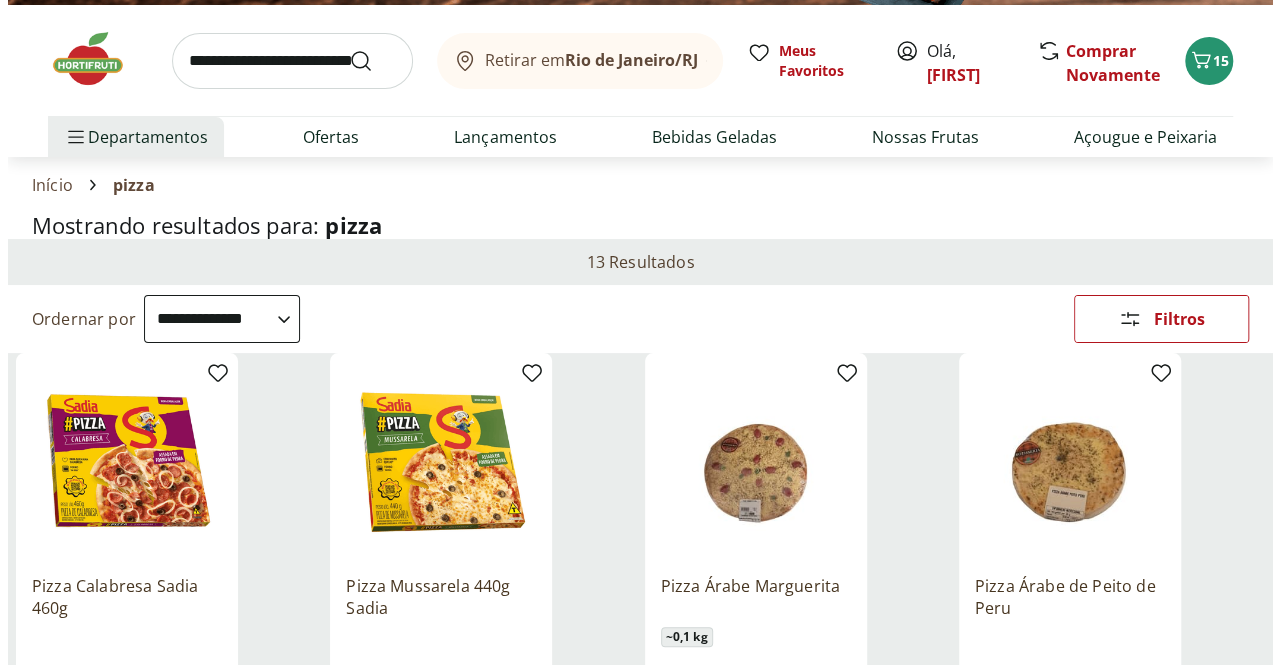 scroll, scrollTop: 0, scrollLeft: 0, axis: both 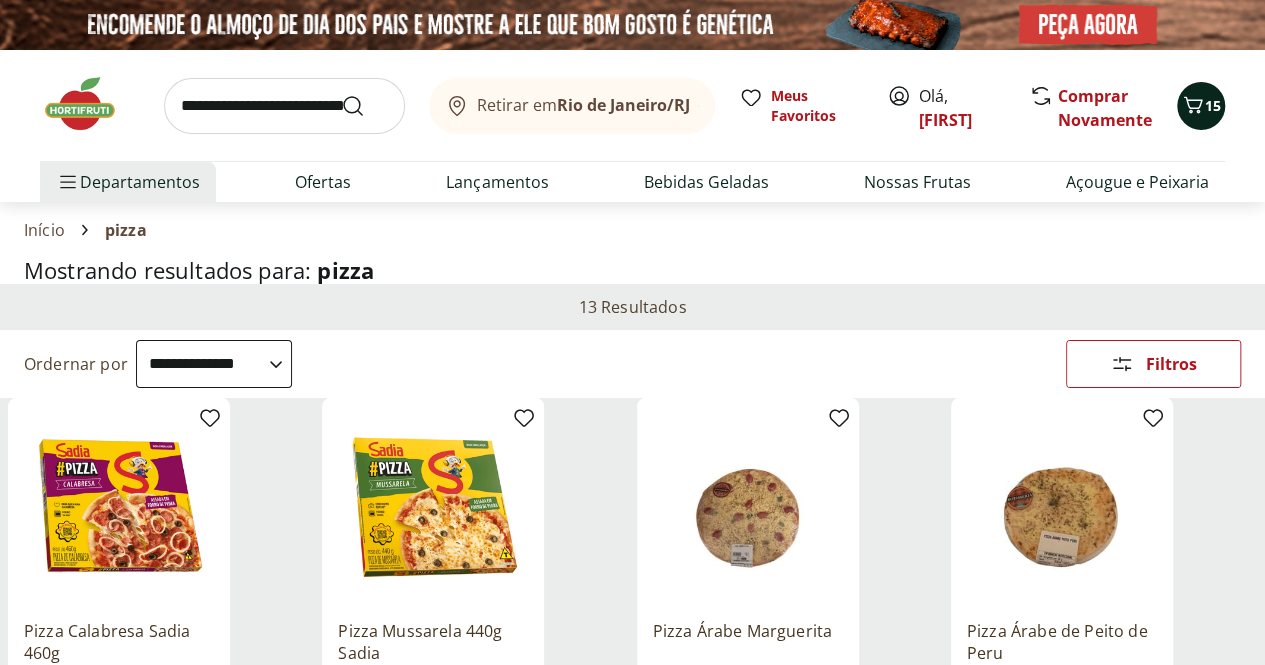 click 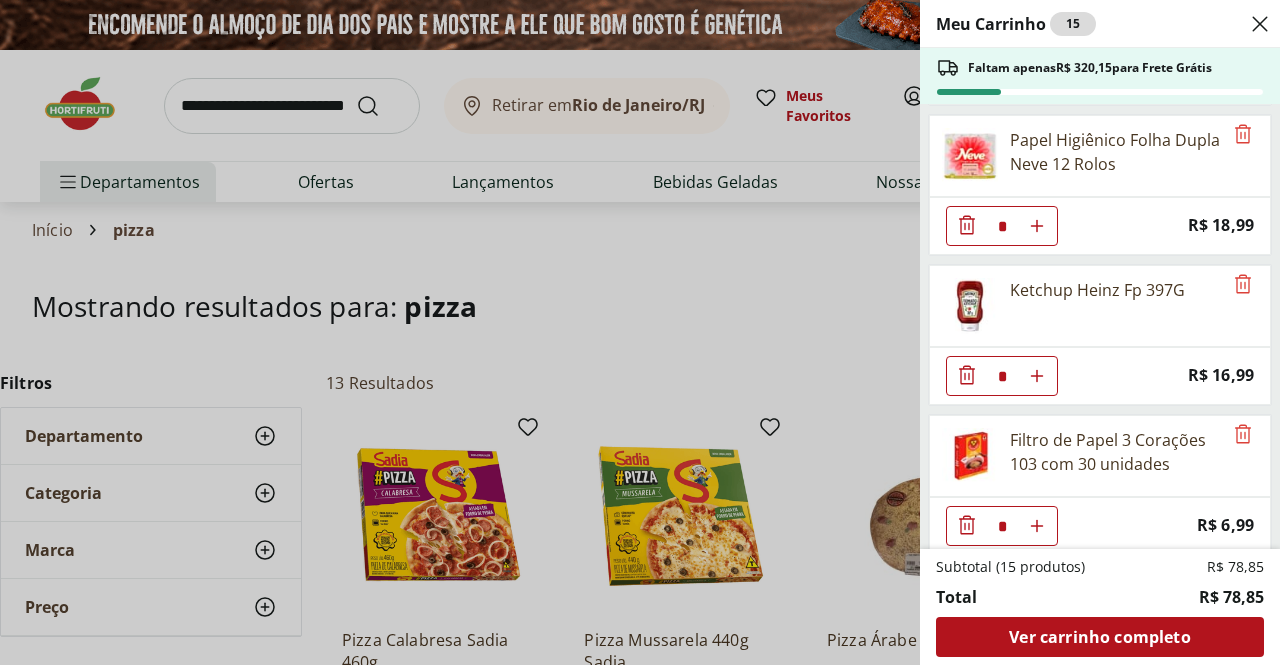 scroll, scrollTop: 154, scrollLeft: 0, axis: vertical 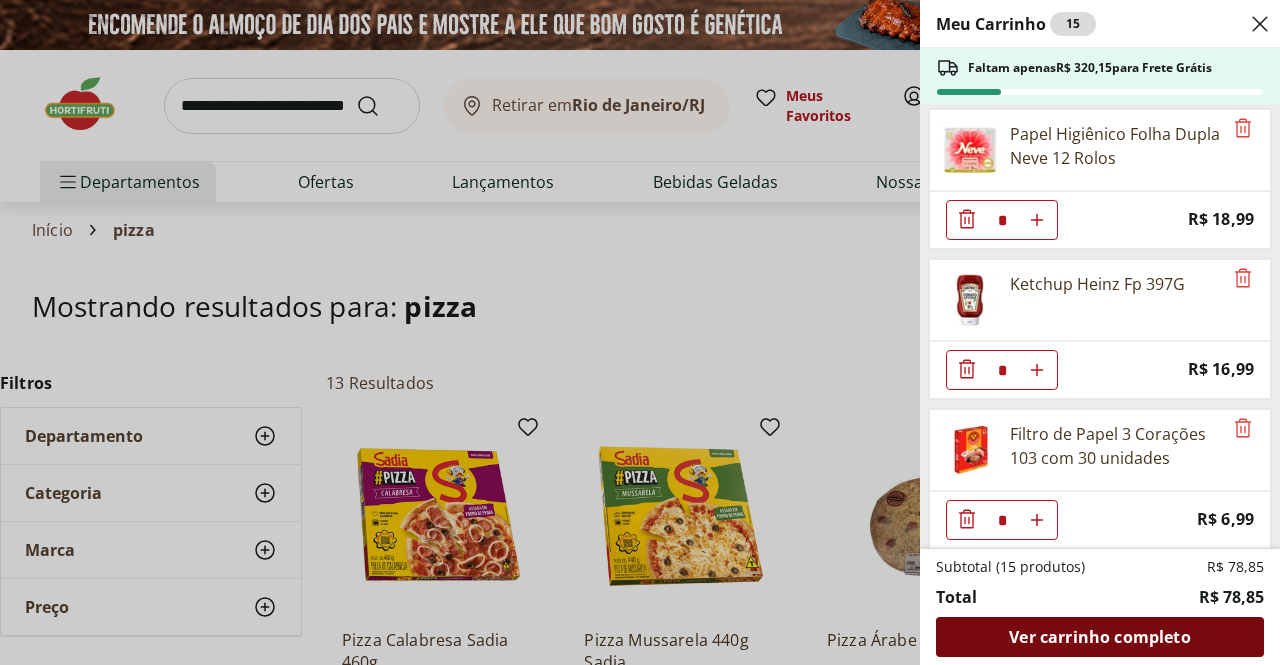 click on "Ver carrinho completo" at bounding box center [1099, 637] 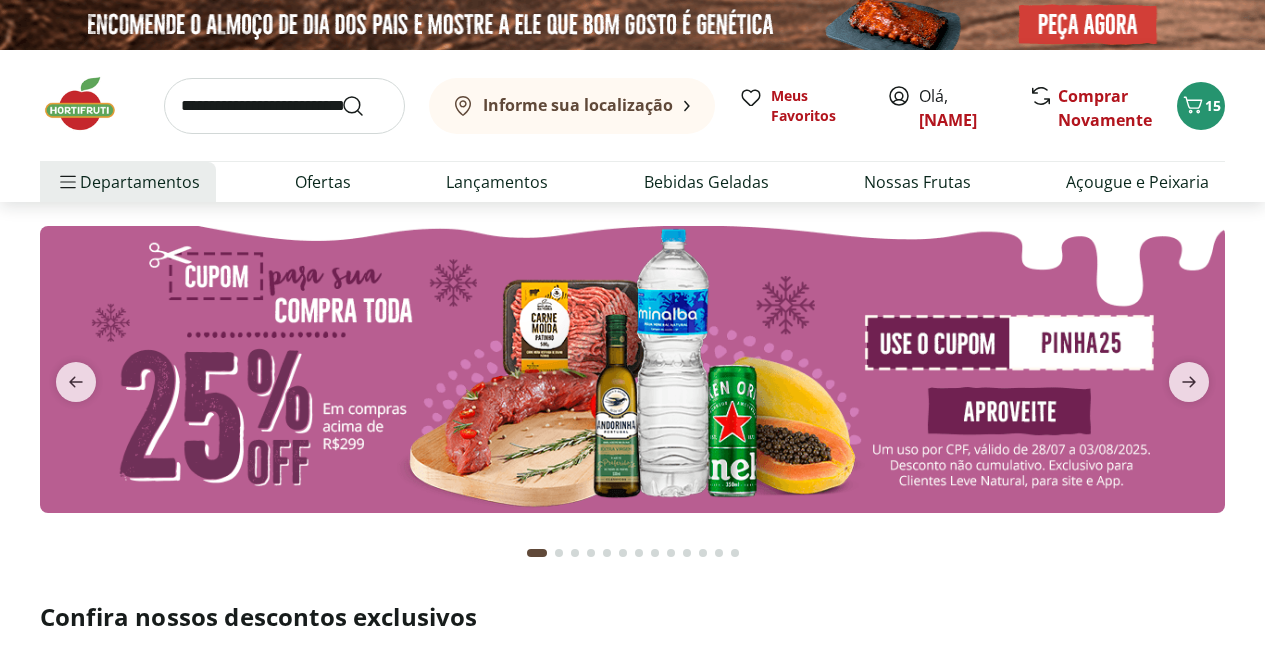 scroll, scrollTop: 0, scrollLeft: 0, axis: both 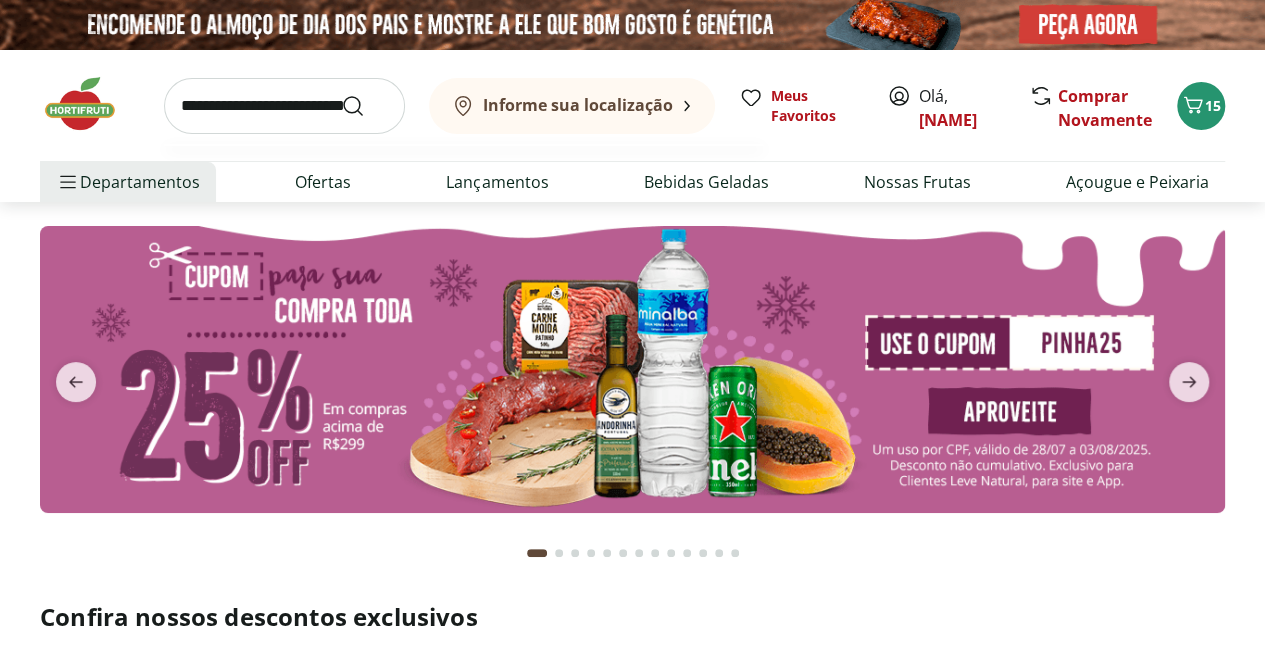 click at bounding box center (284, 106) 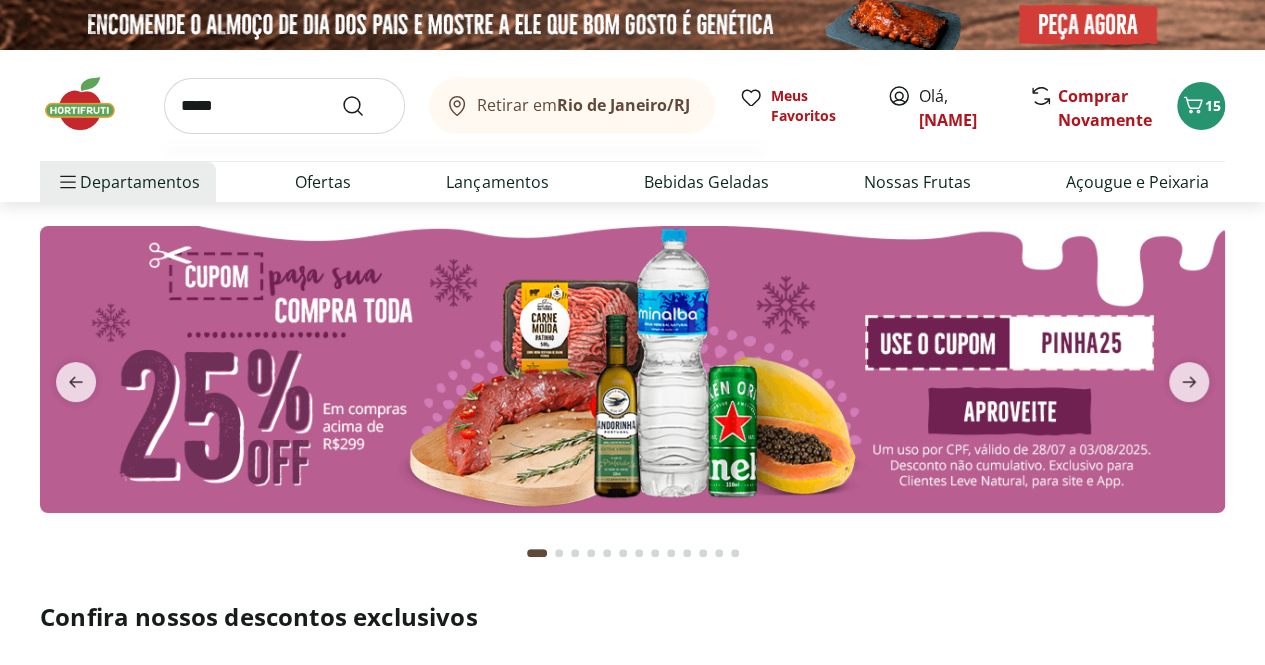 type on "*****" 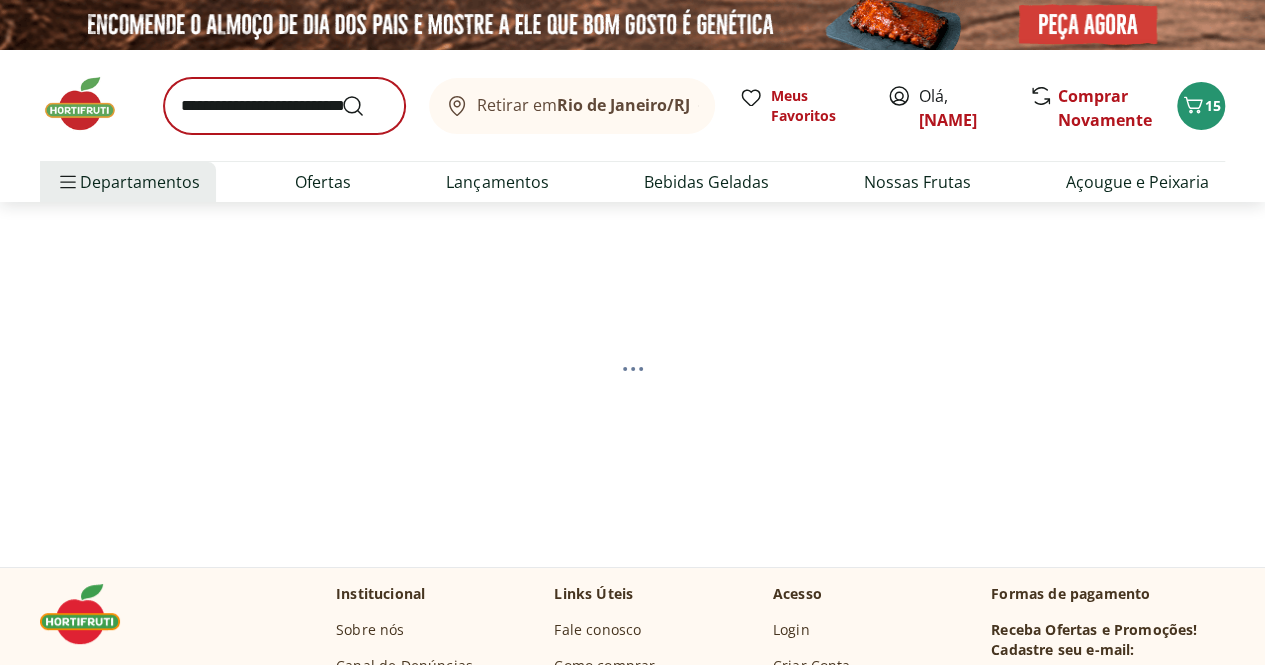 select on "**********" 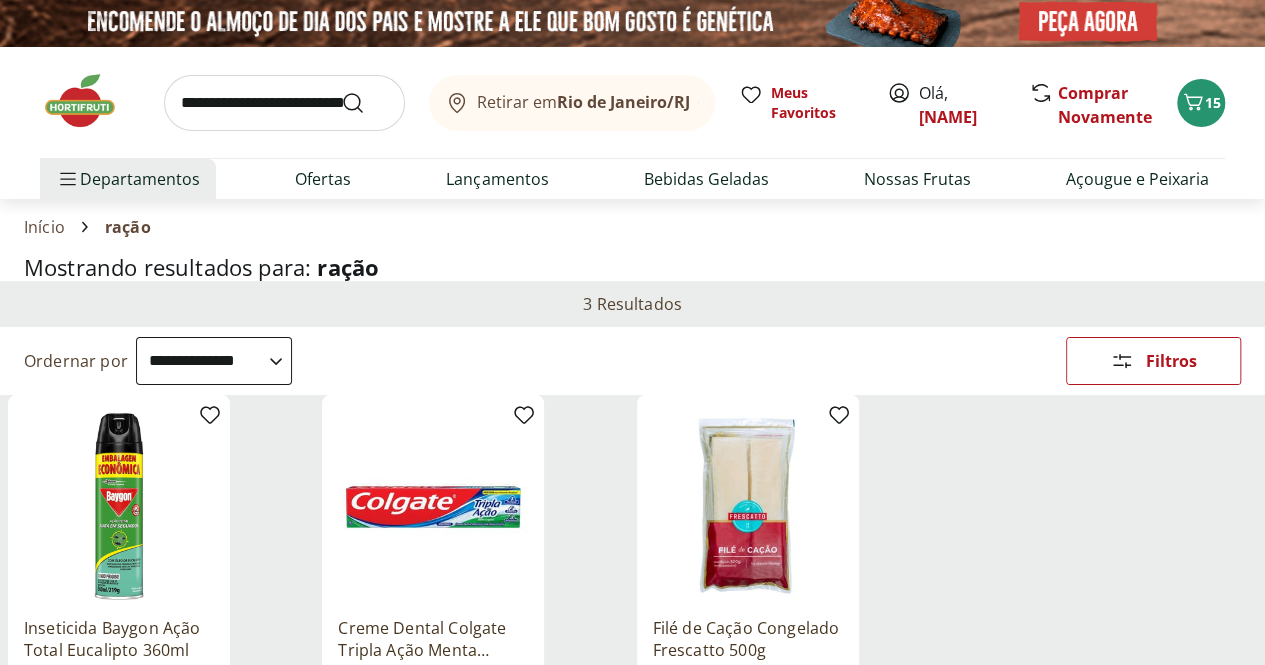 scroll, scrollTop: 0, scrollLeft: 0, axis: both 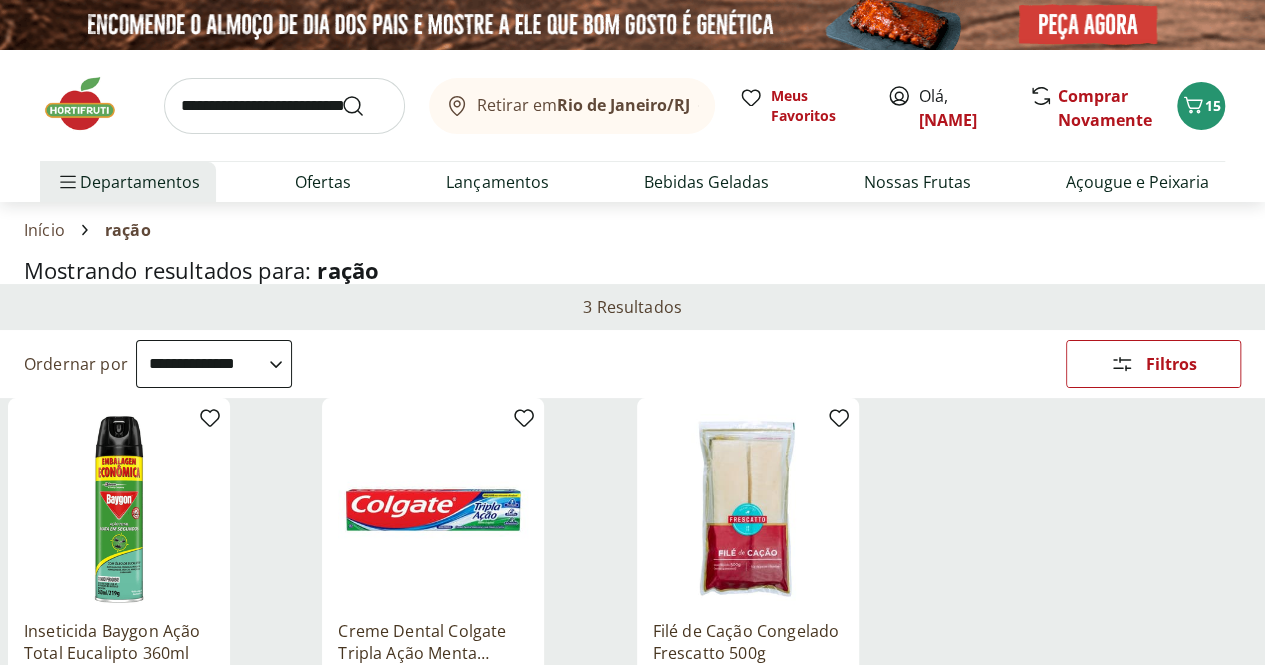 click at bounding box center [284, 106] 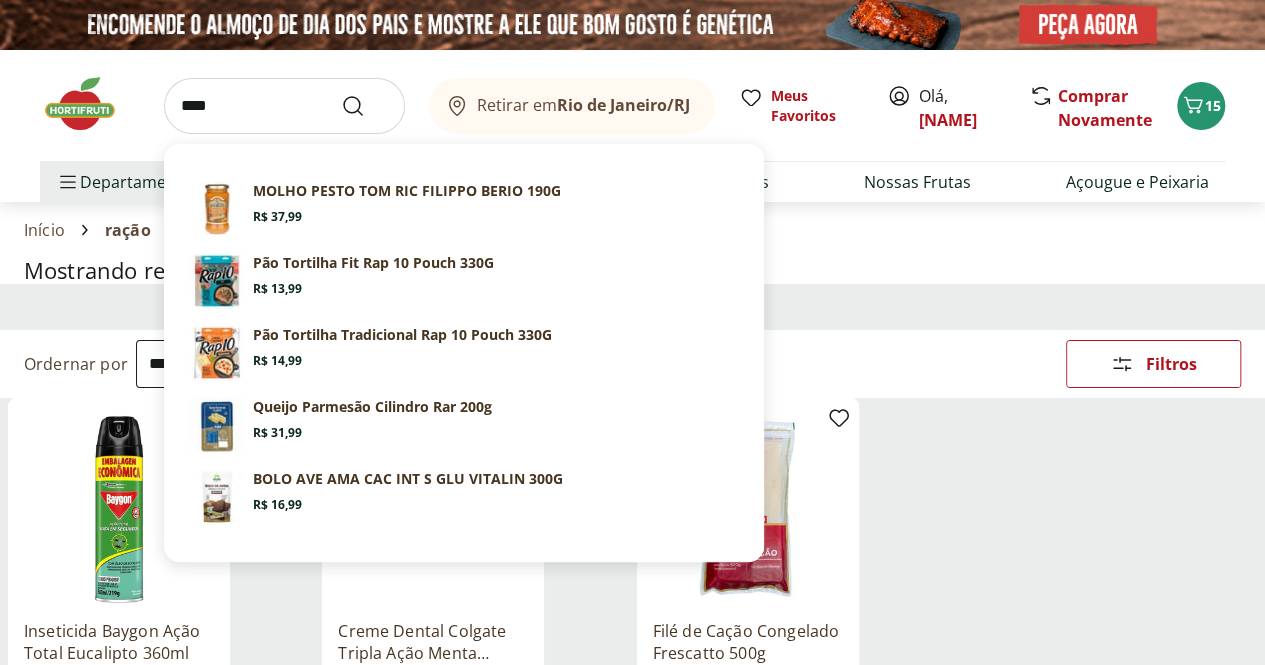 type on "*****" 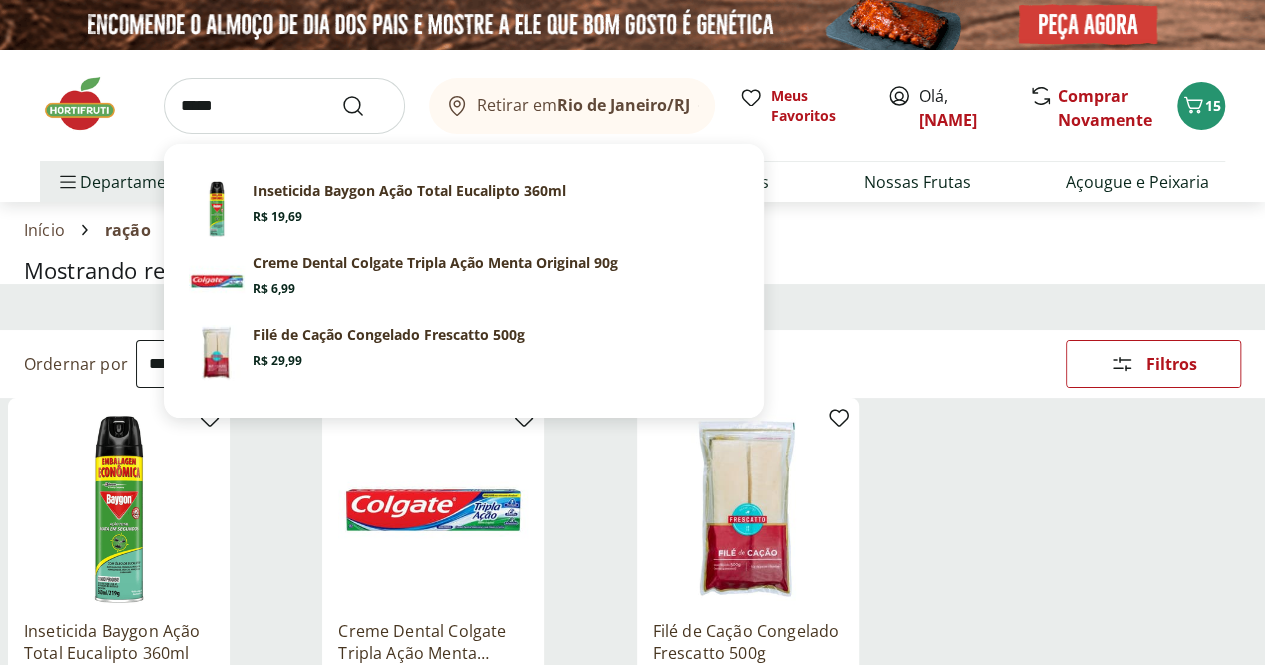 click at bounding box center (365, 106) 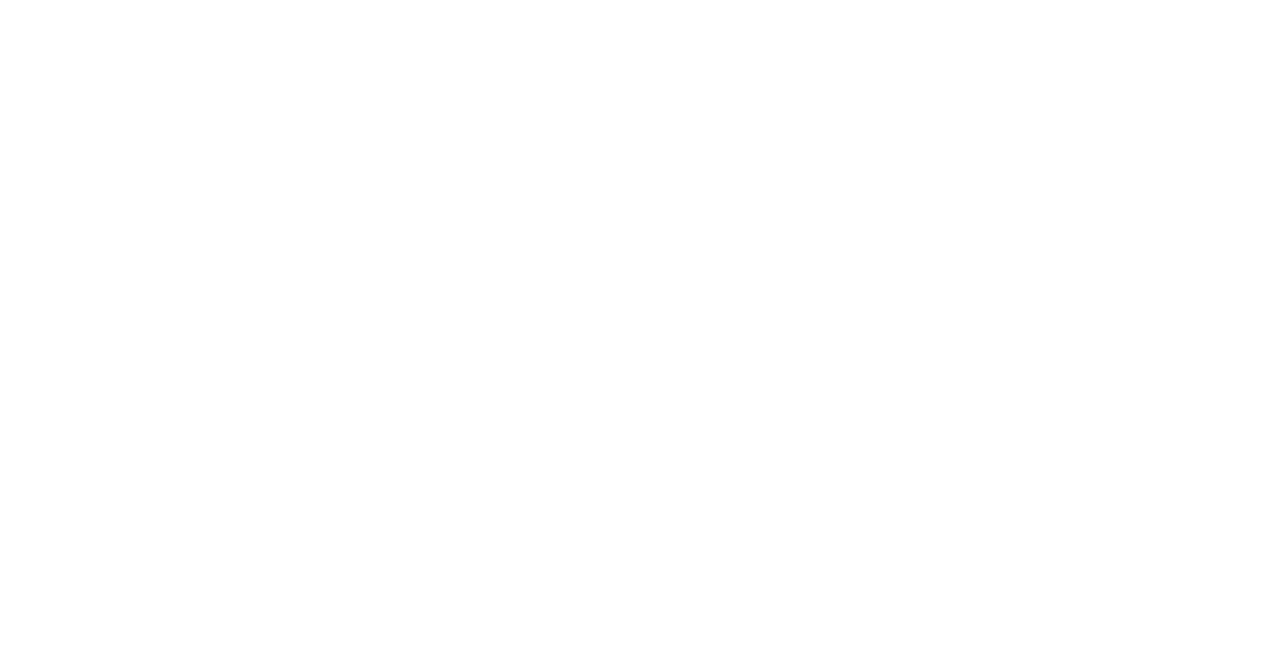 select on "**********" 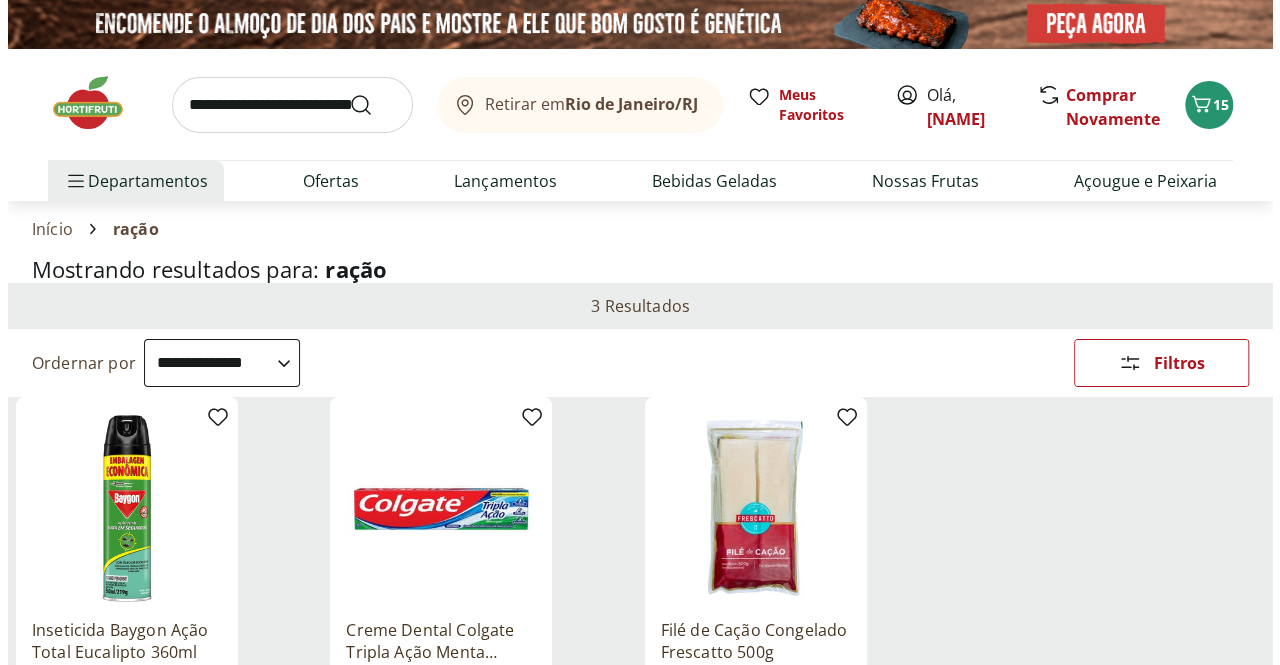 scroll, scrollTop: 0, scrollLeft: 0, axis: both 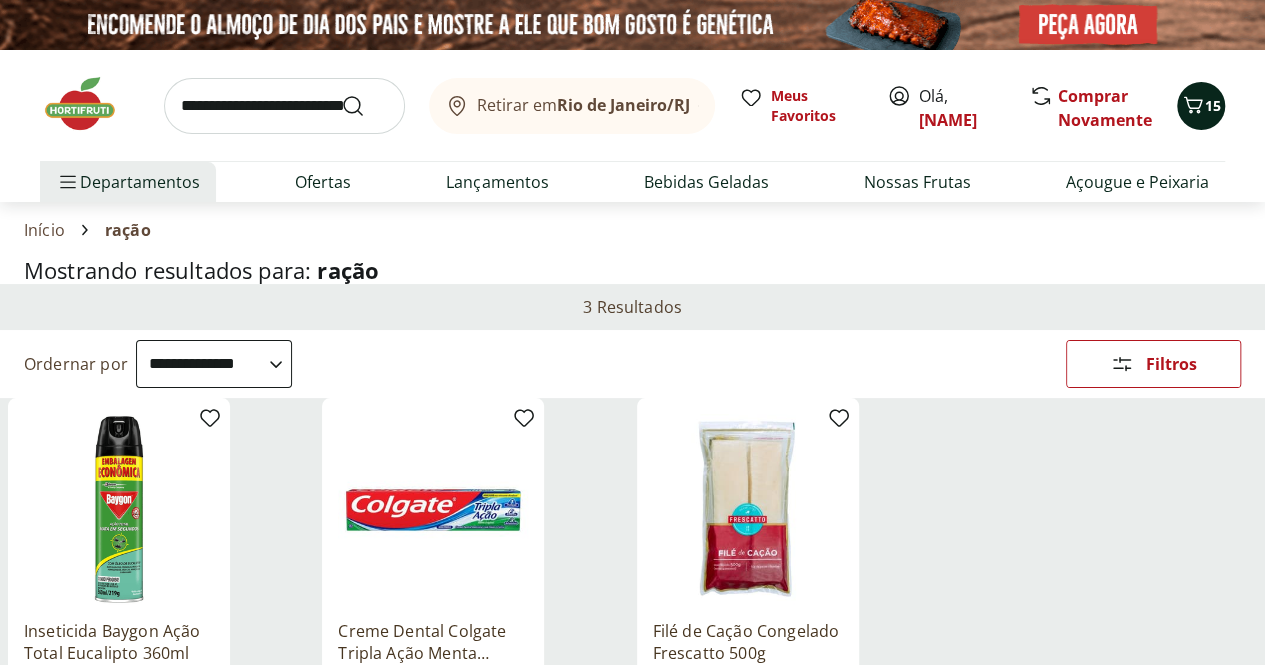 click on "15" at bounding box center [1213, 105] 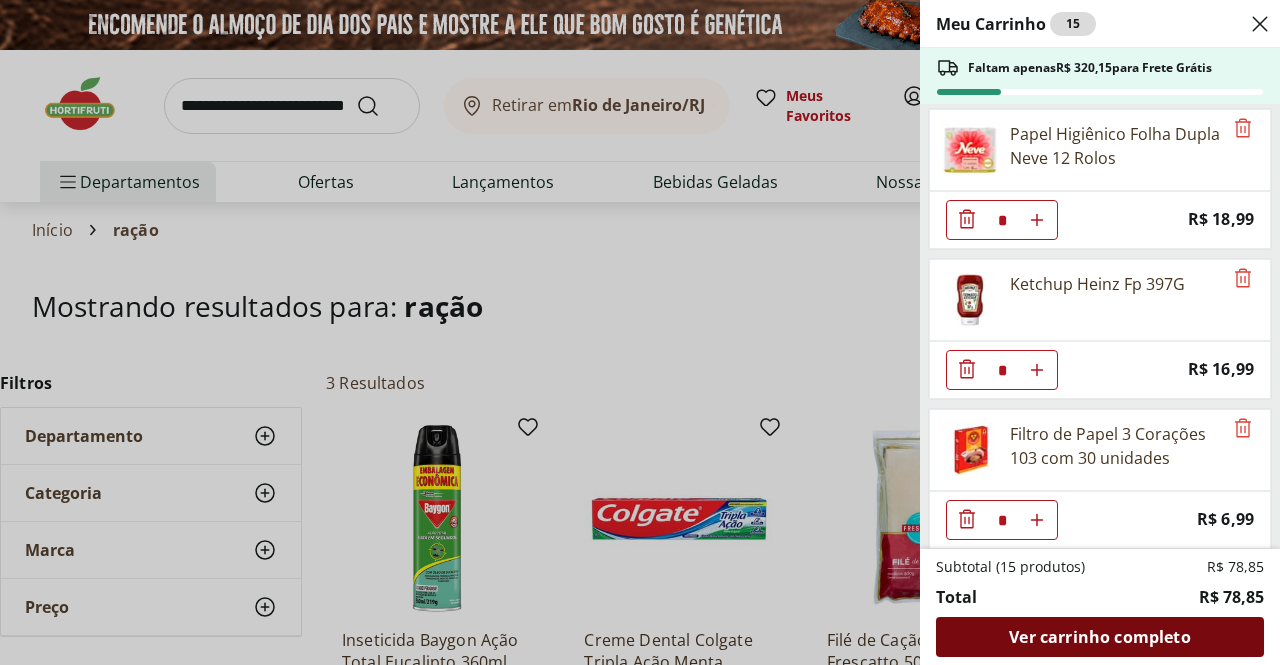 click on "Ver carrinho completo" at bounding box center (1099, 637) 